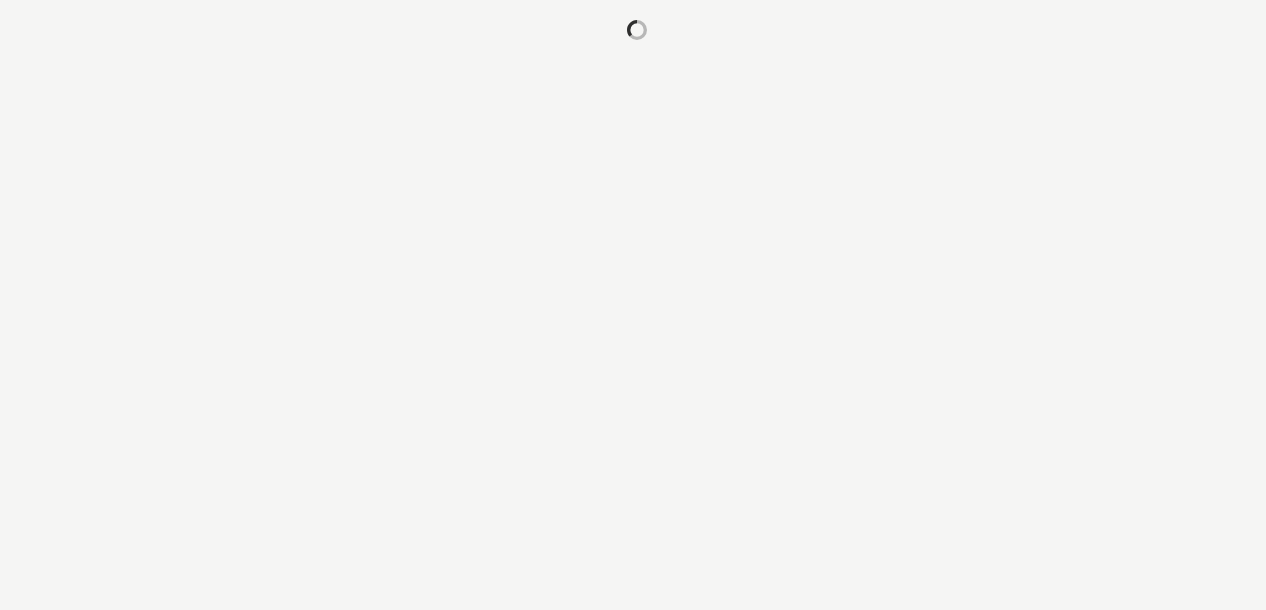 scroll, scrollTop: 0, scrollLeft: 0, axis: both 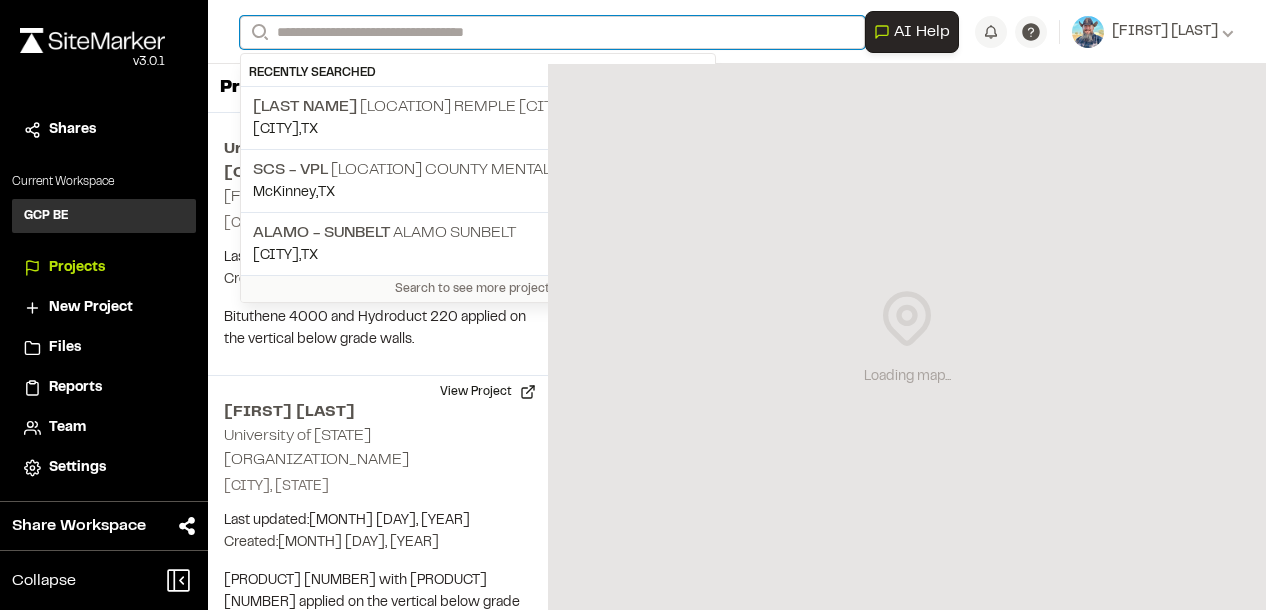 click on "Search" at bounding box center [552, 32] 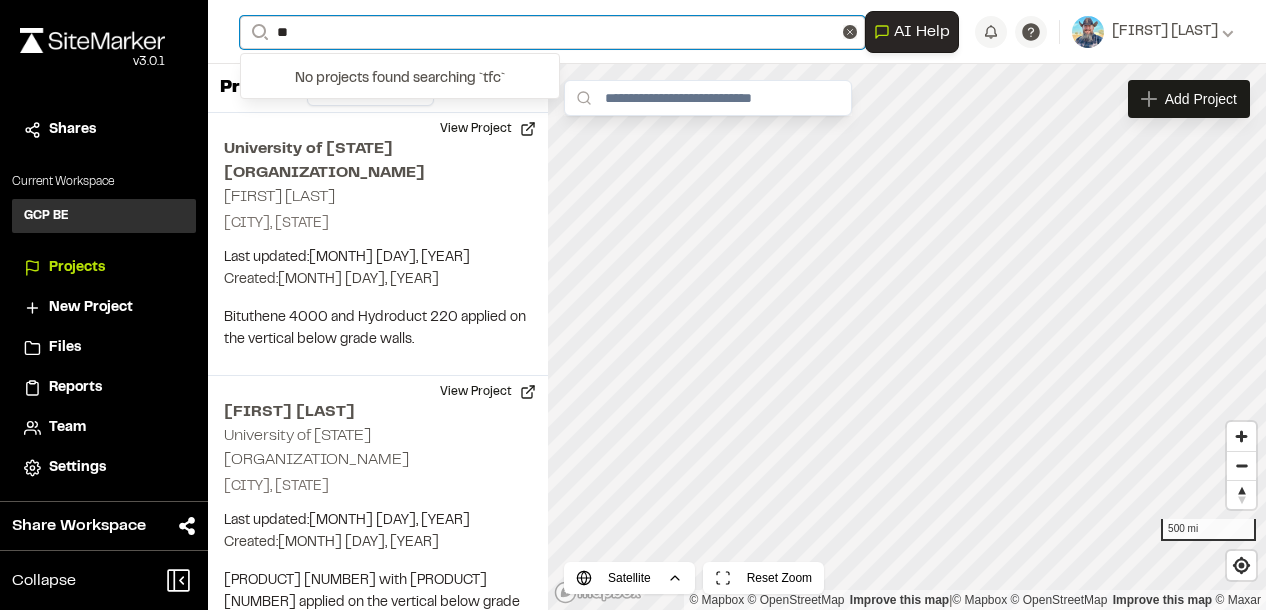 type on "*" 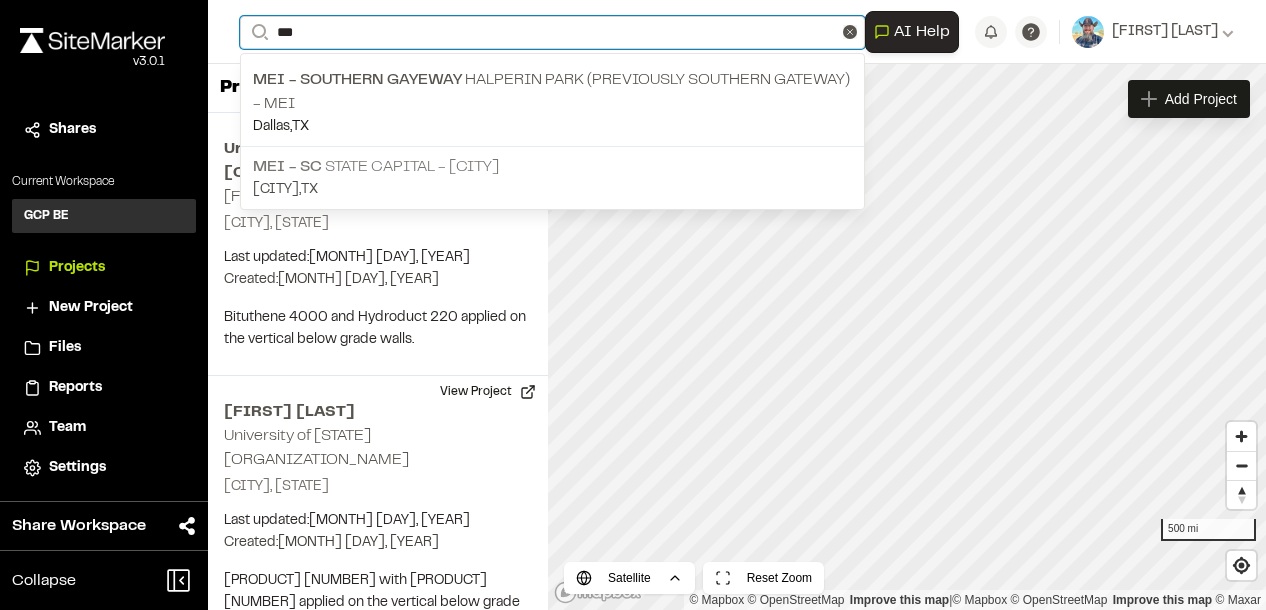 type on "***" 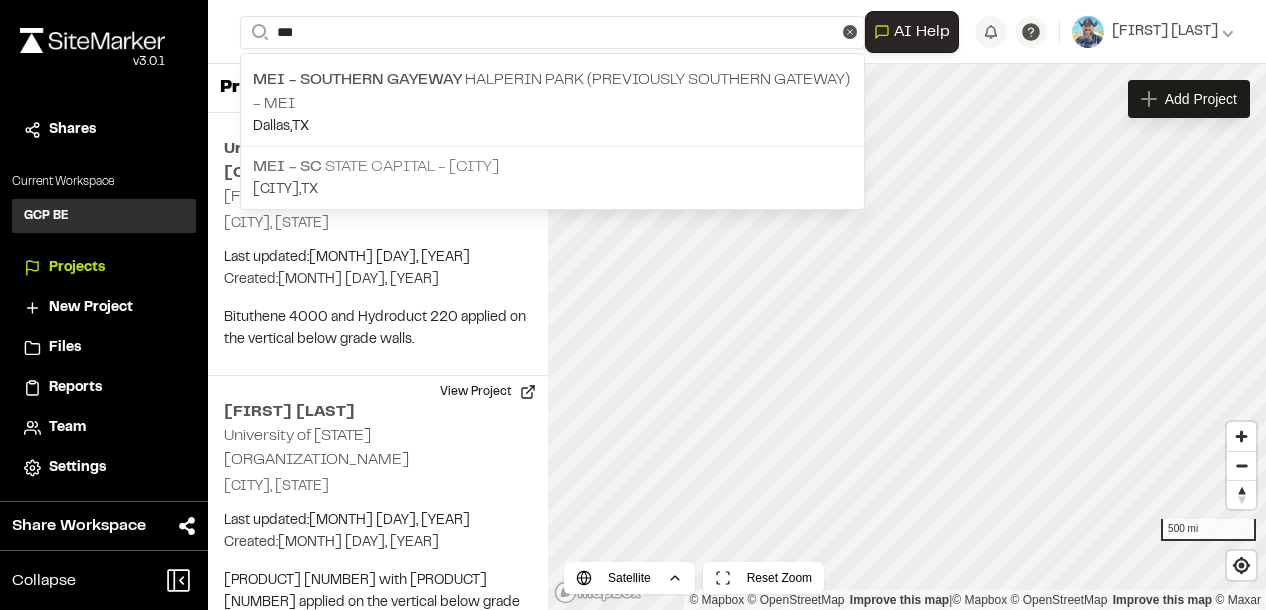 click on "MEI - SC [STATE] Capital - [CITY]" at bounding box center [552, 167] 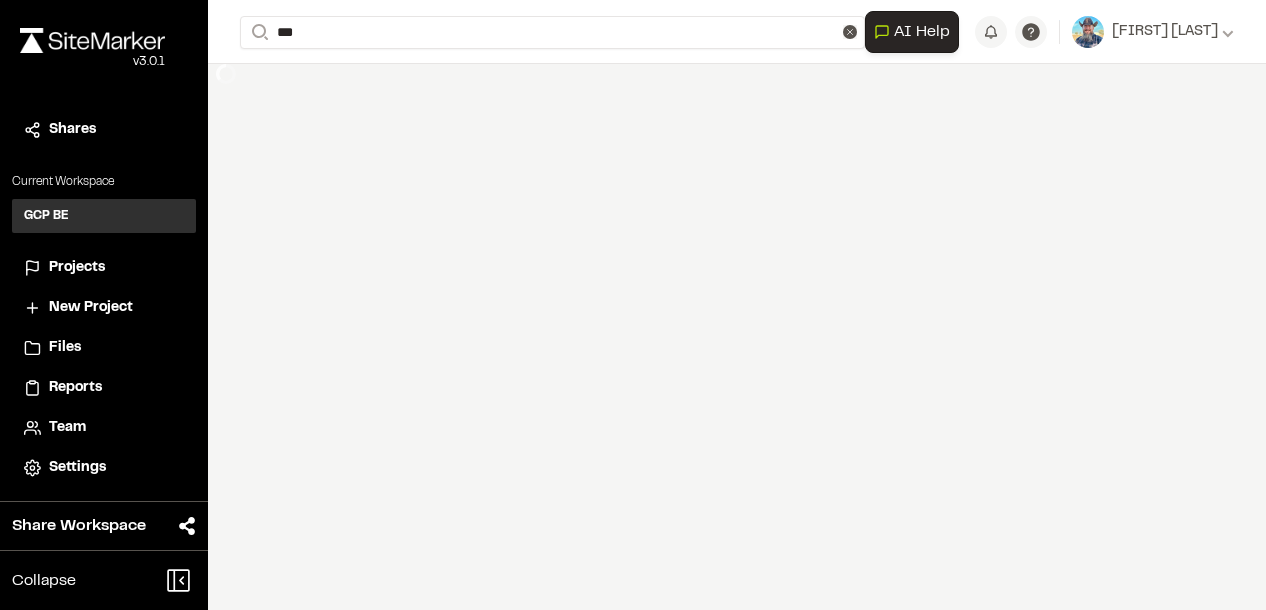 type 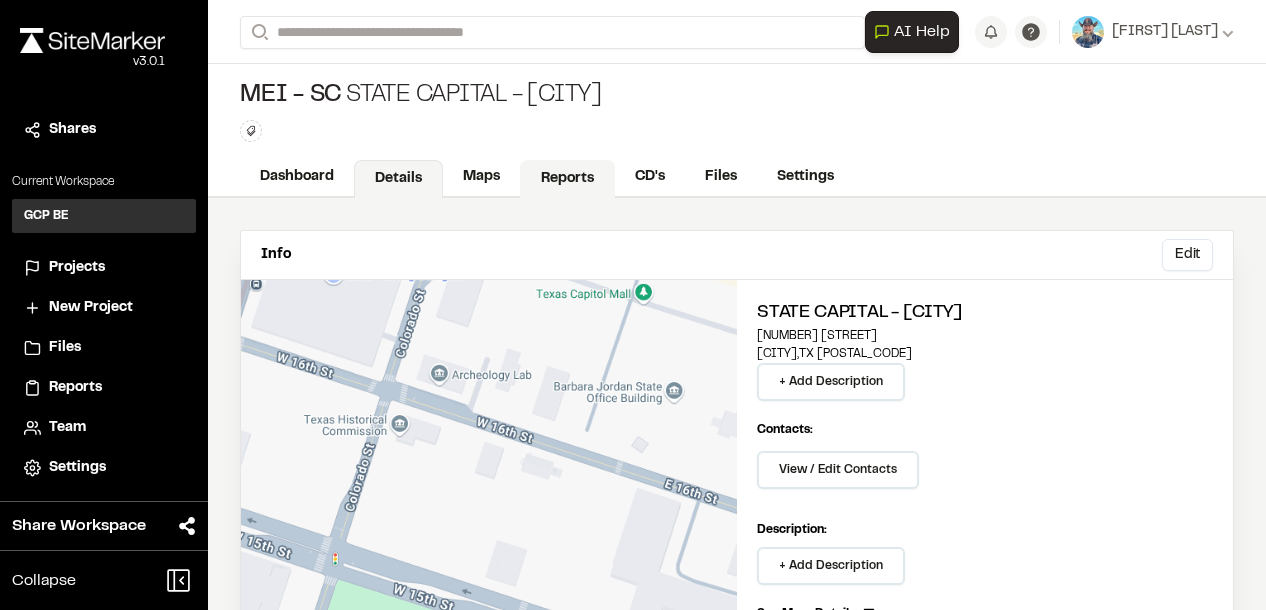click on "Reports" at bounding box center (567, 179) 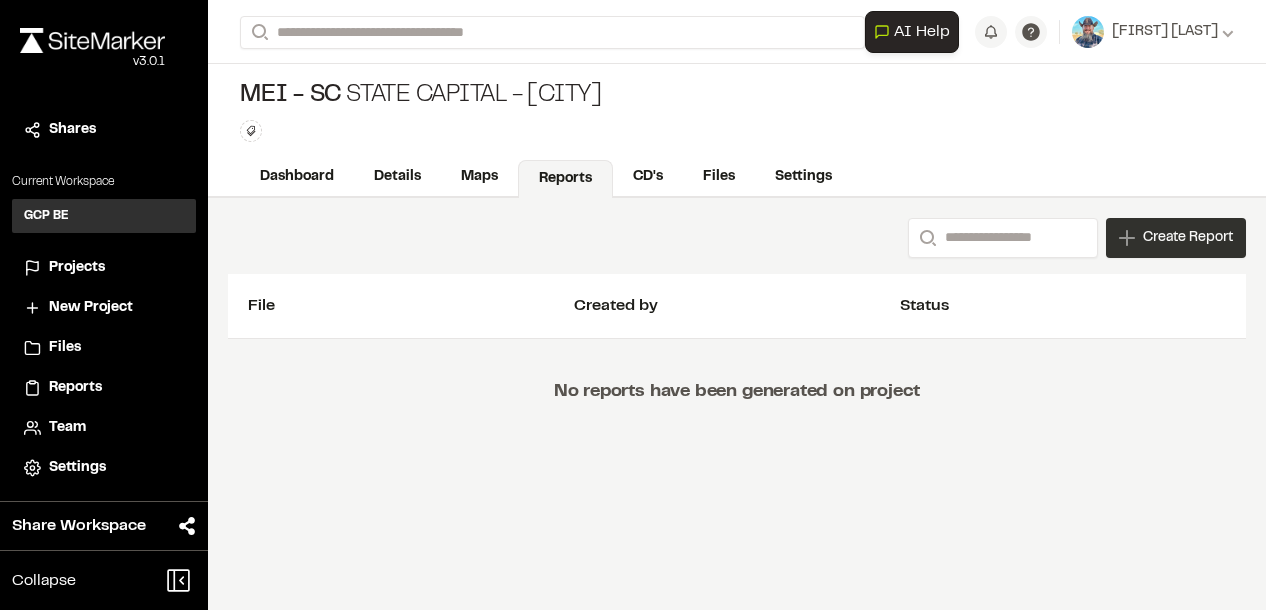 click on "Create Report" at bounding box center (1188, 238) 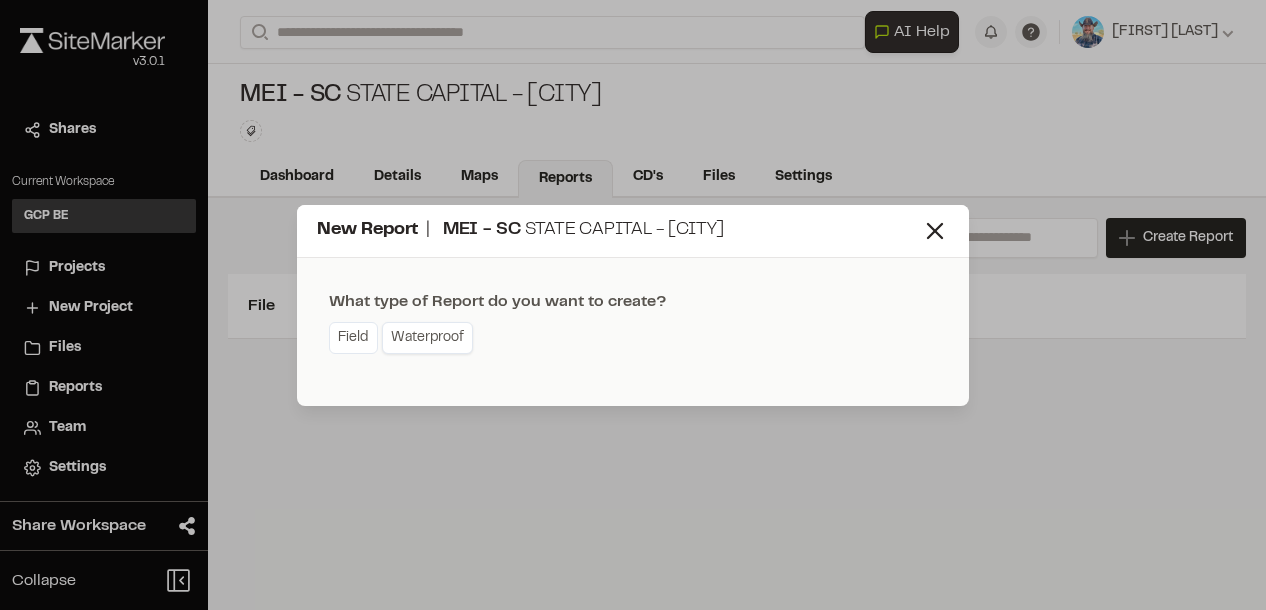 click on "Waterproof" at bounding box center [427, 338] 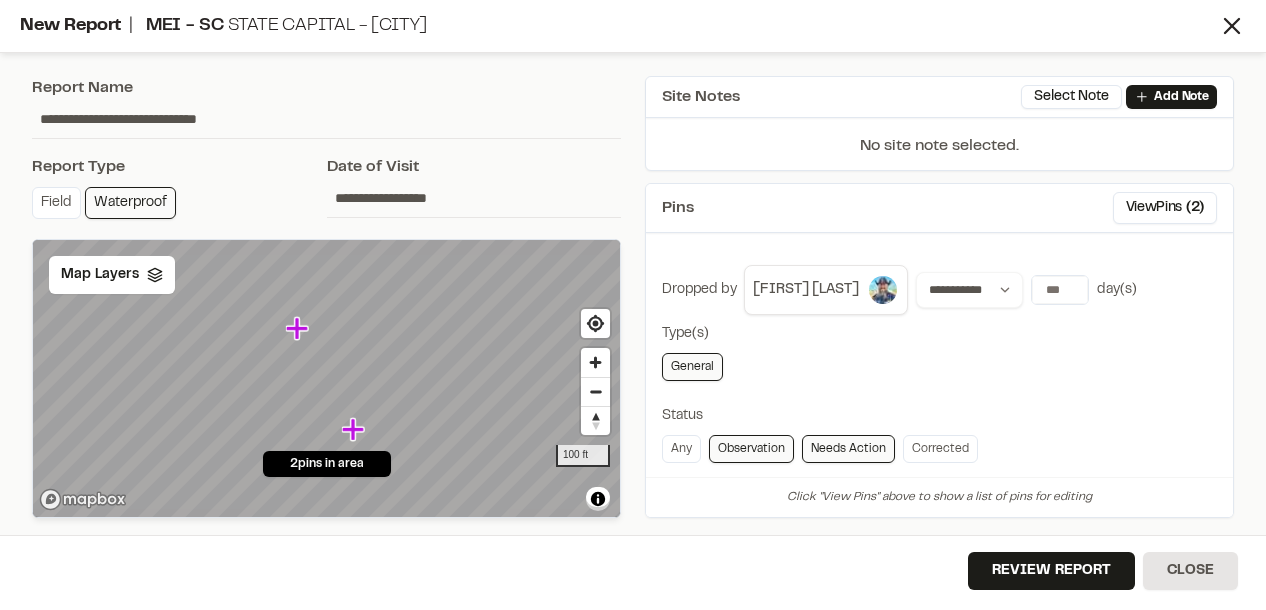 click 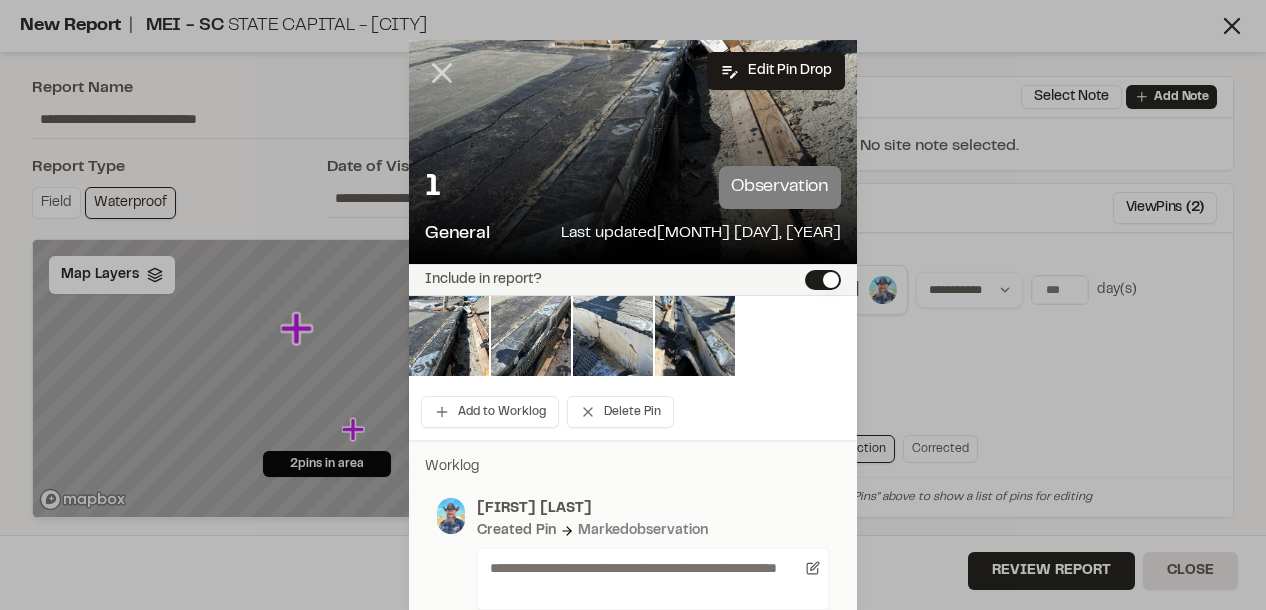 click 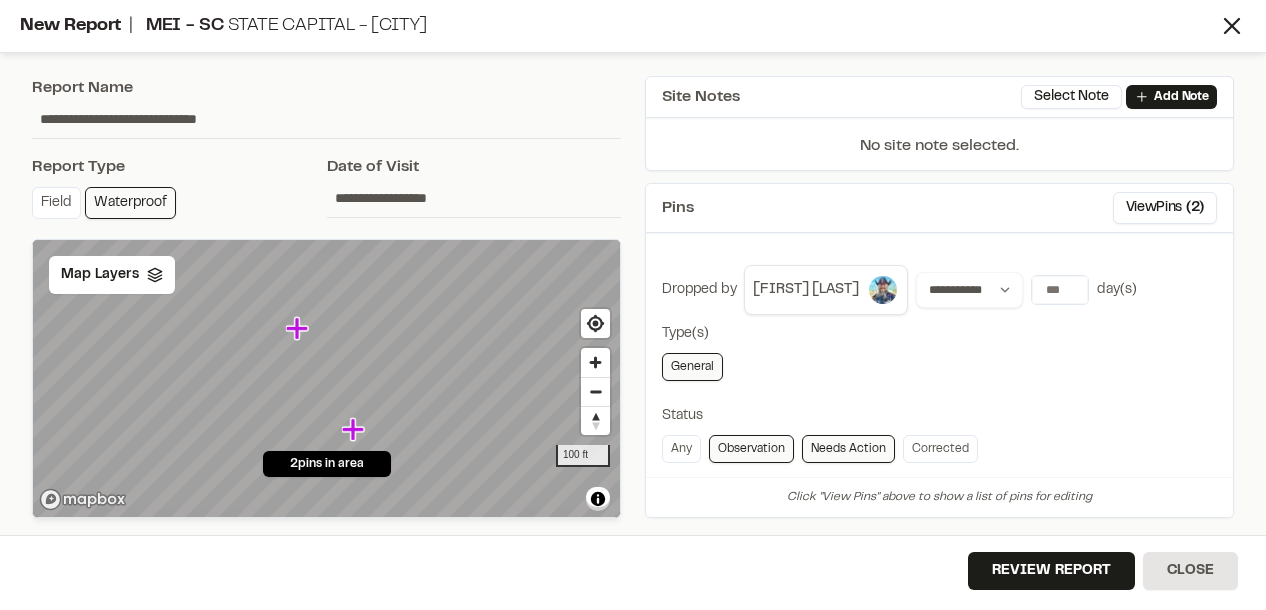 click on "**********" at bounding box center (474, 198) 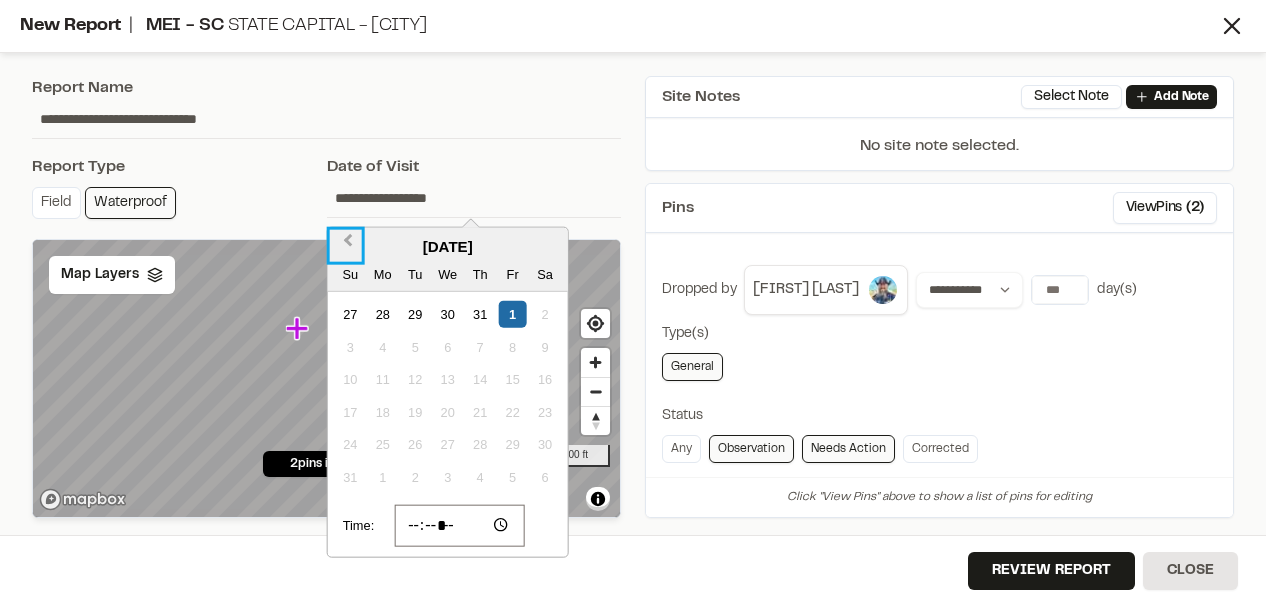 click on "Previous Month" at bounding box center (348, 245) 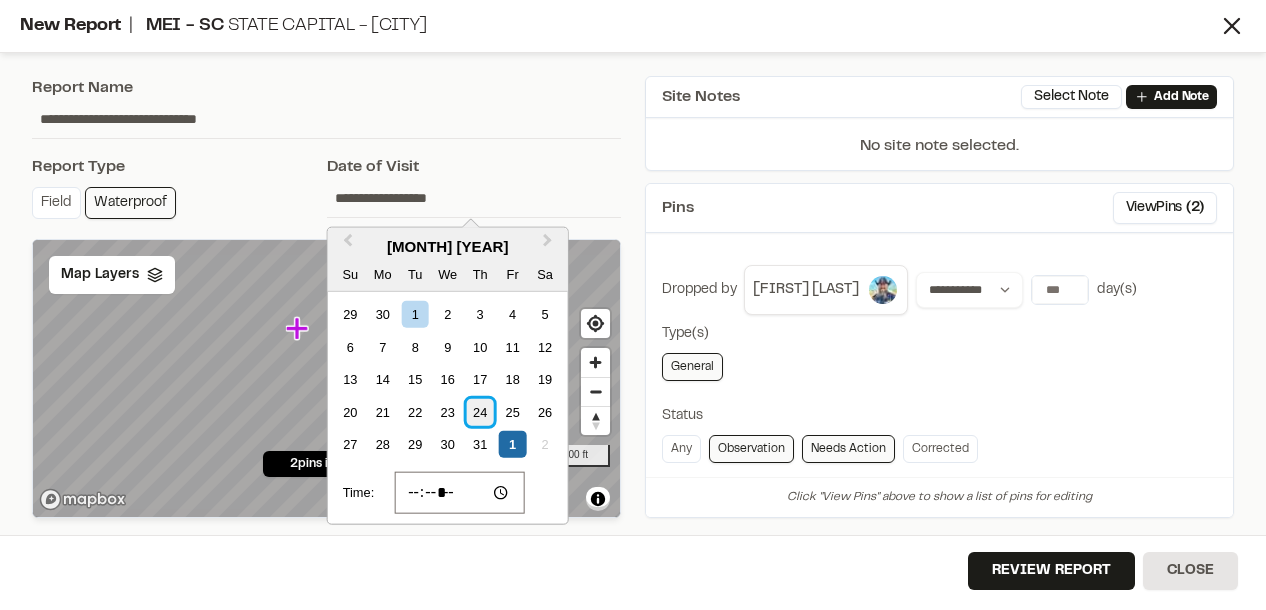 click on "24" at bounding box center (480, 411) 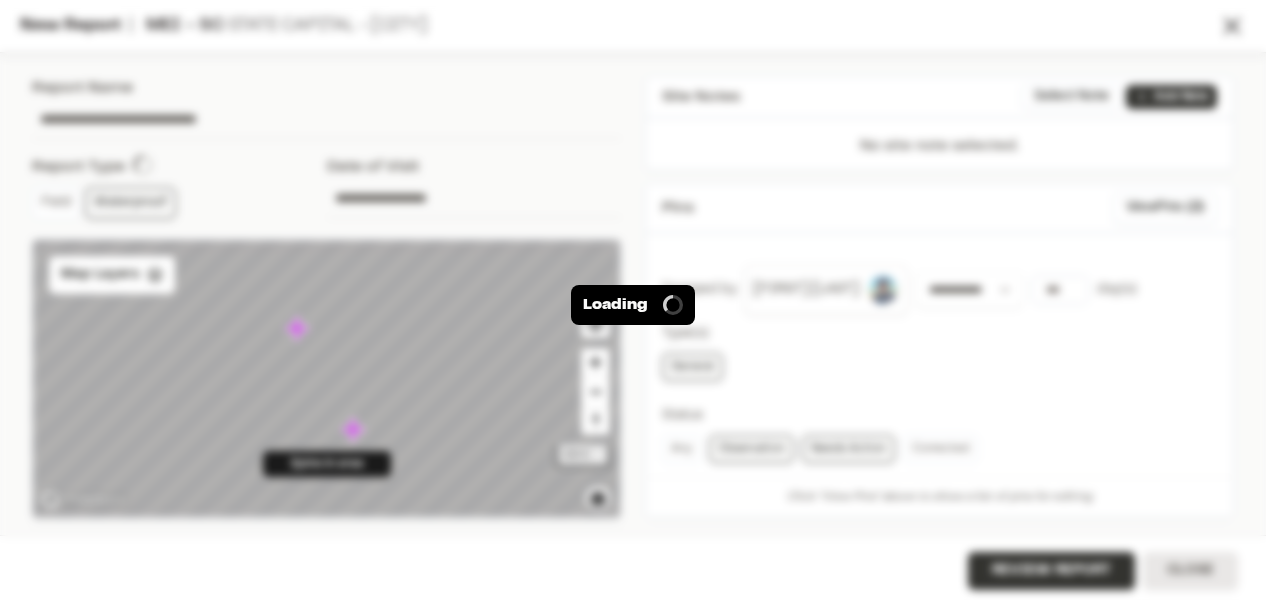 type on "**********" 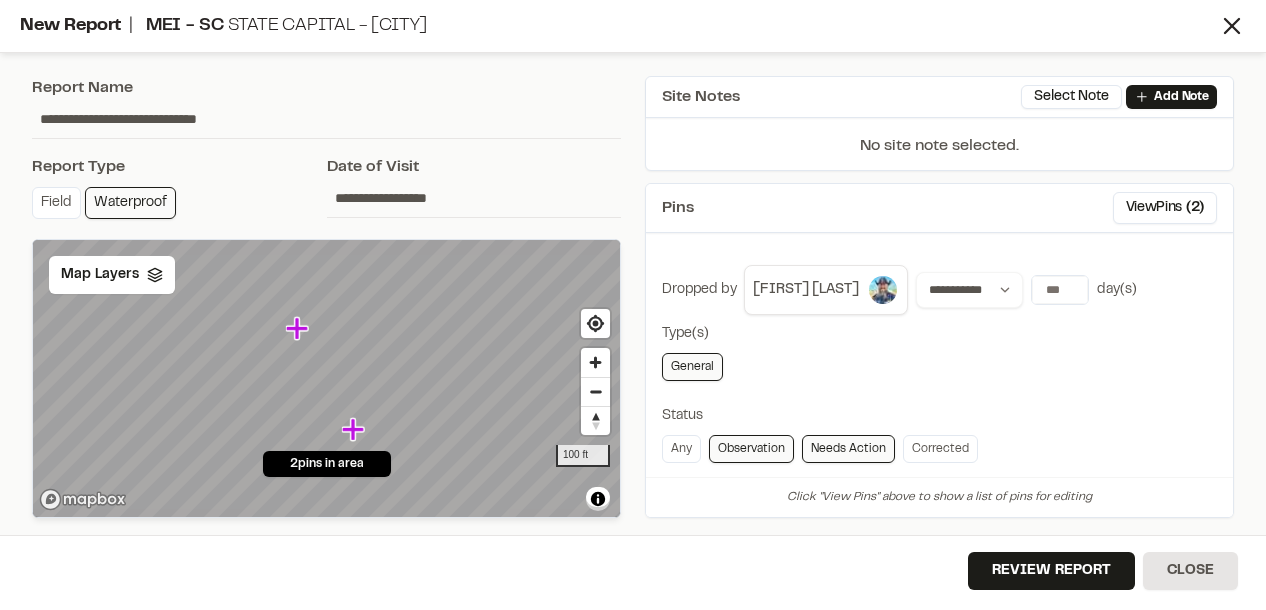 click on "**********" at bounding box center [474, 198] 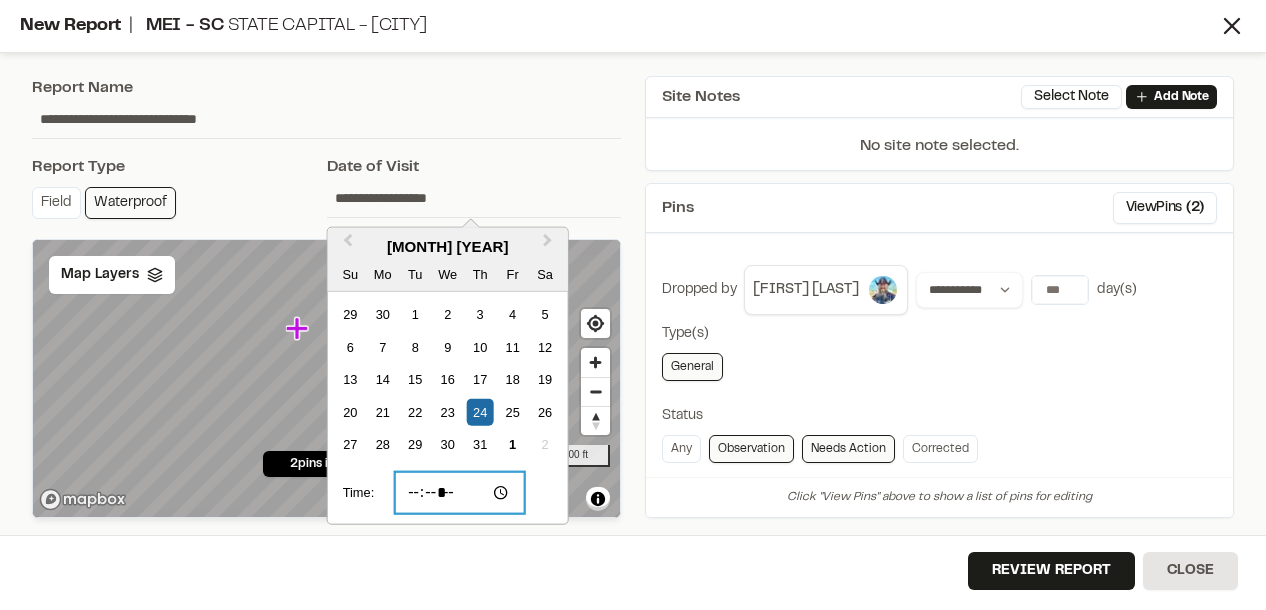 click on "*****" at bounding box center (459, 493) 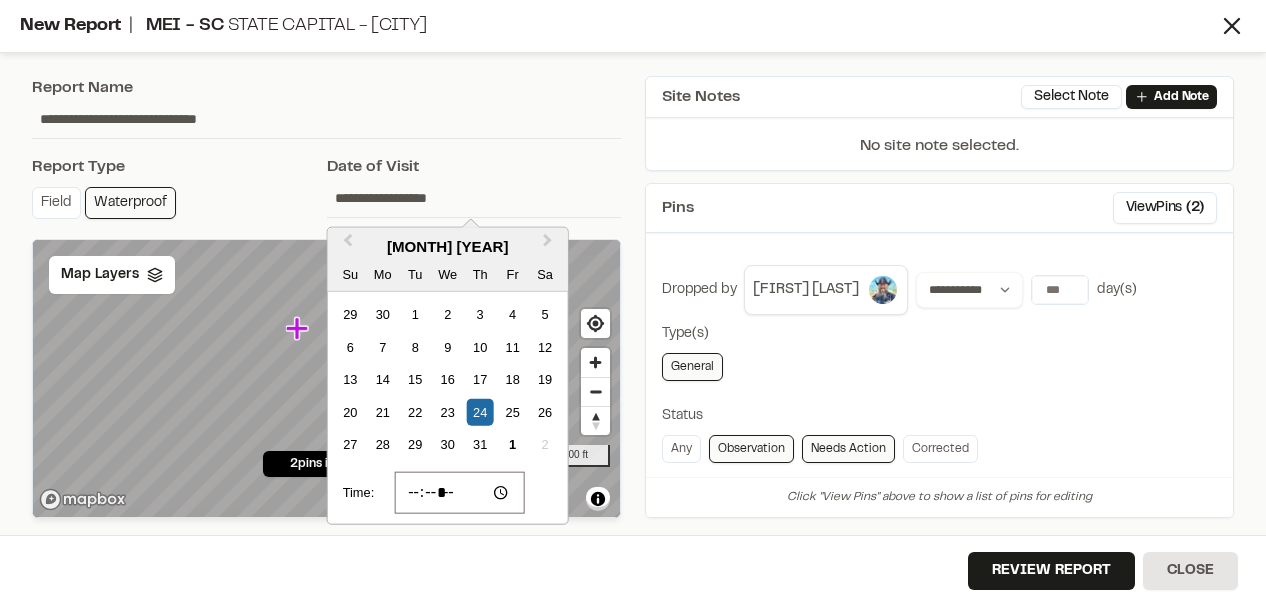 click on "Status" at bounding box center [939, 416] 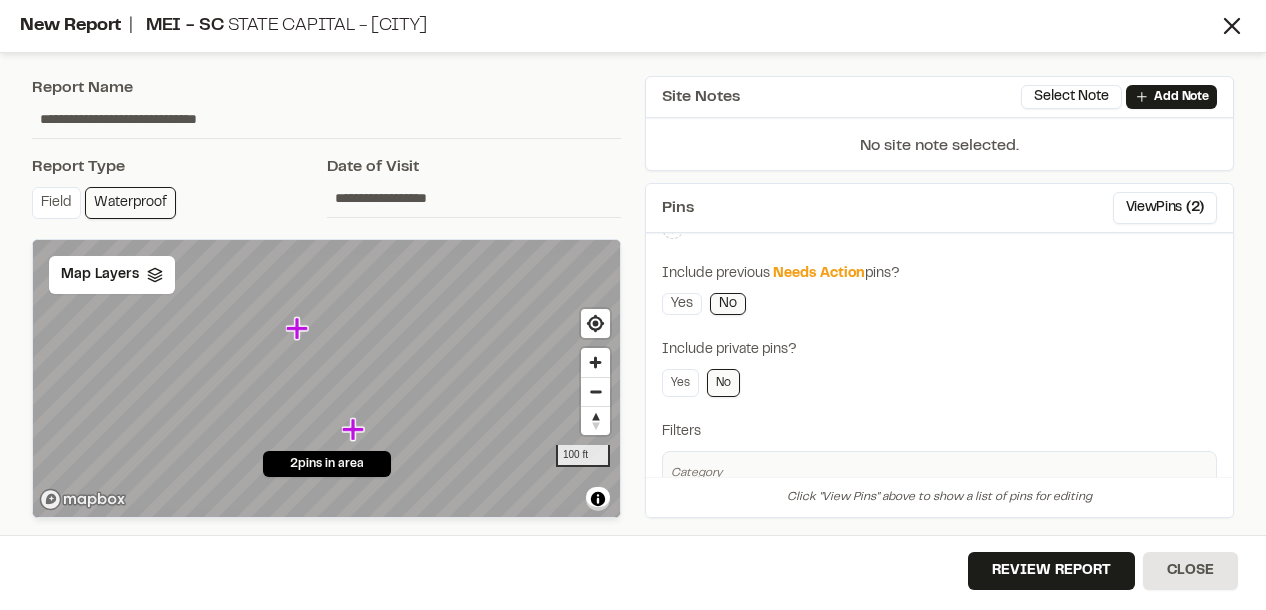 scroll, scrollTop: 0, scrollLeft: 0, axis: both 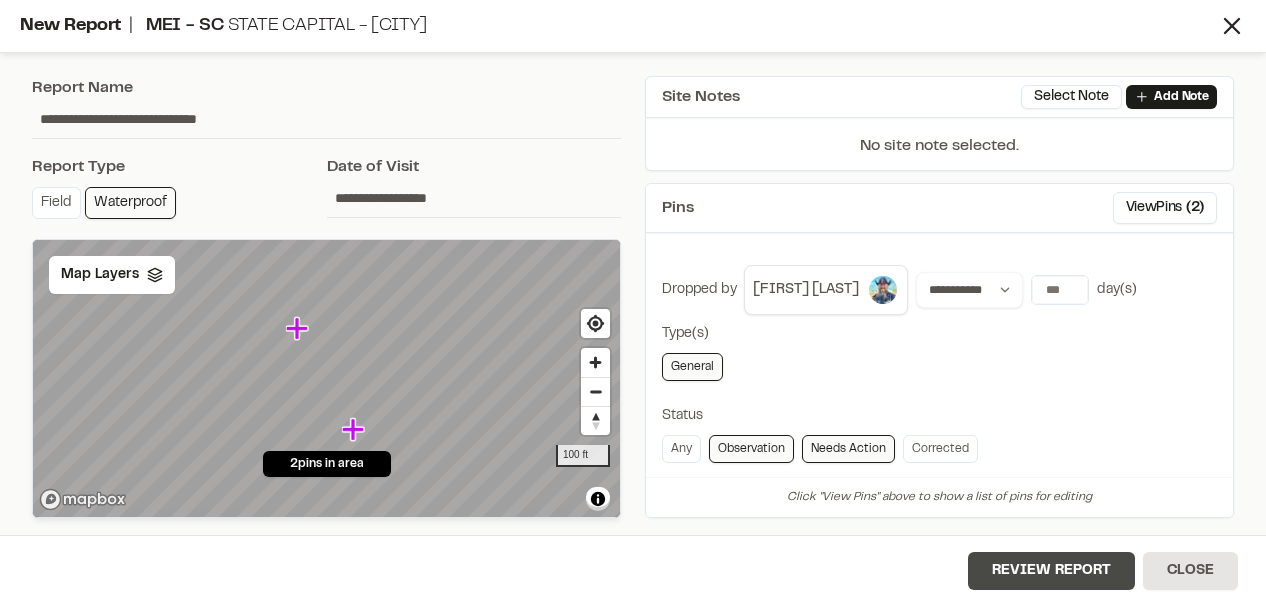 click on "Review Report" at bounding box center (1051, 571) 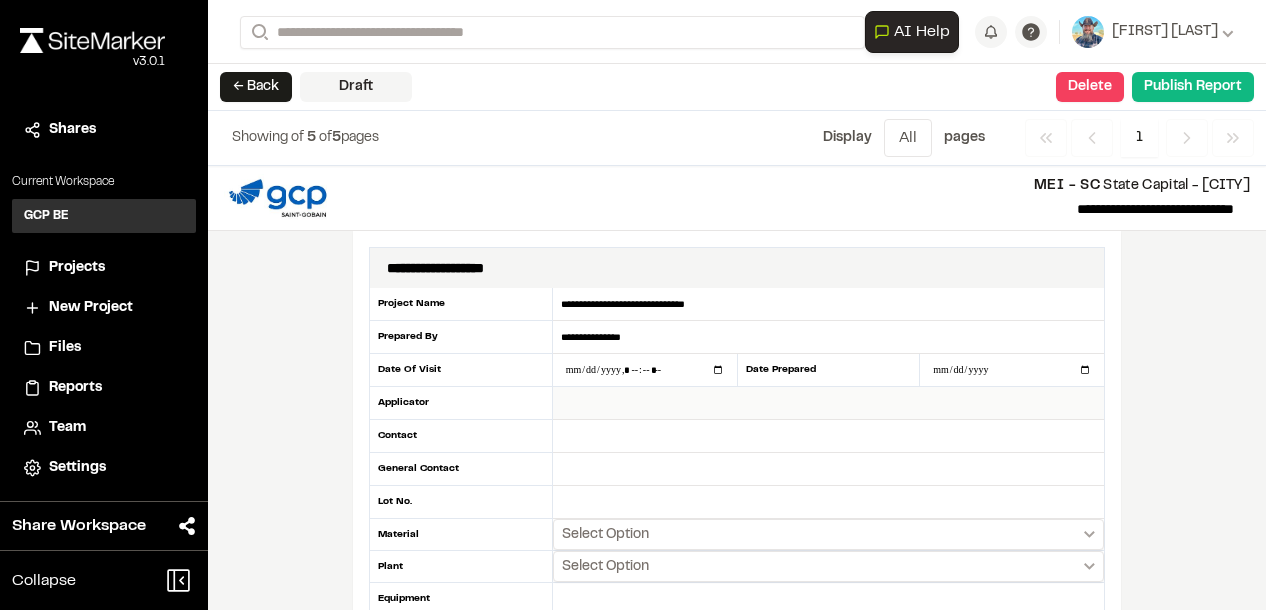 scroll, scrollTop: 100, scrollLeft: 0, axis: vertical 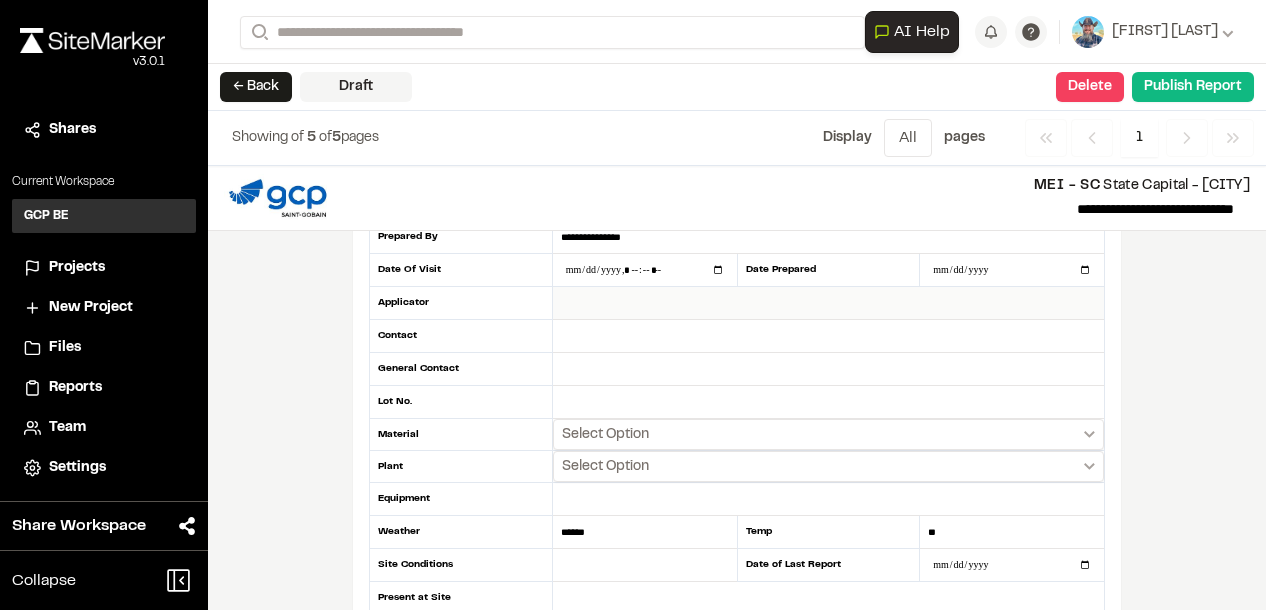 click at bounding box center [828, 303] 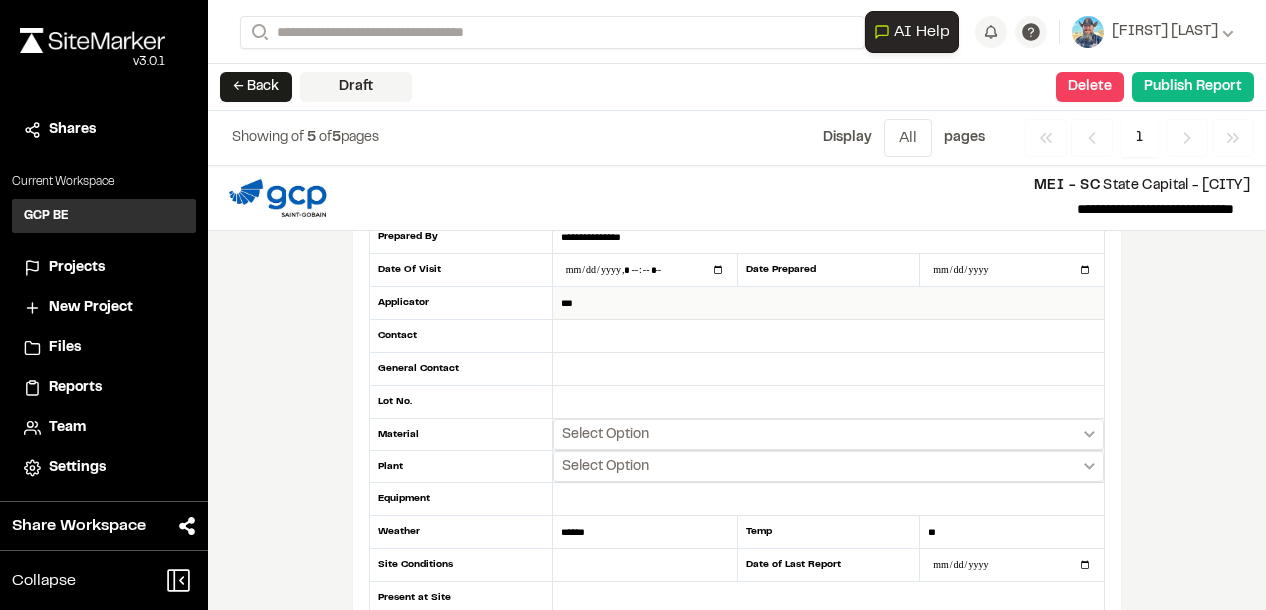 type on "***" 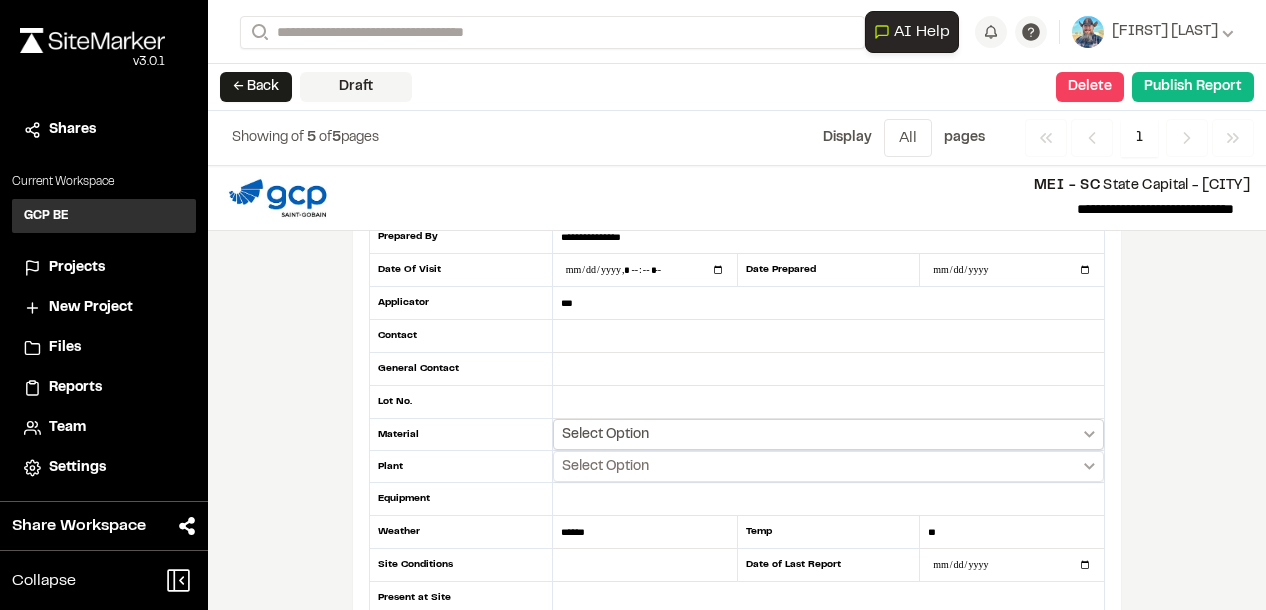 click on "Select Option" at bounding box center (605, 435) 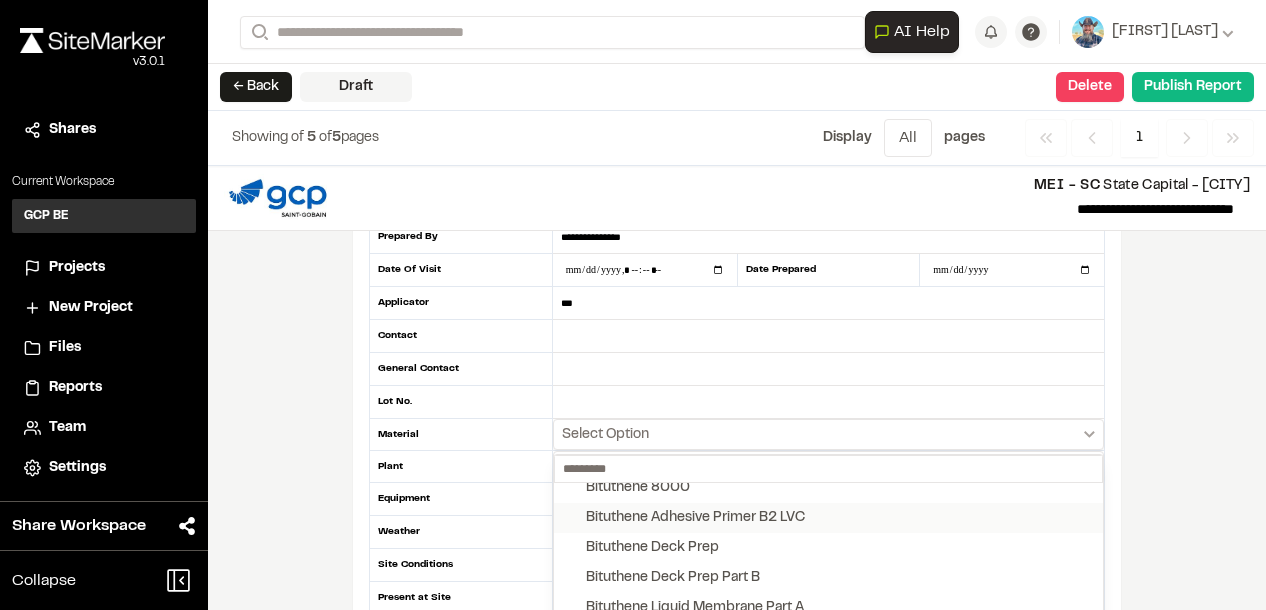scroll, scrollTop: 0, scrollLeft: 0, axis: both 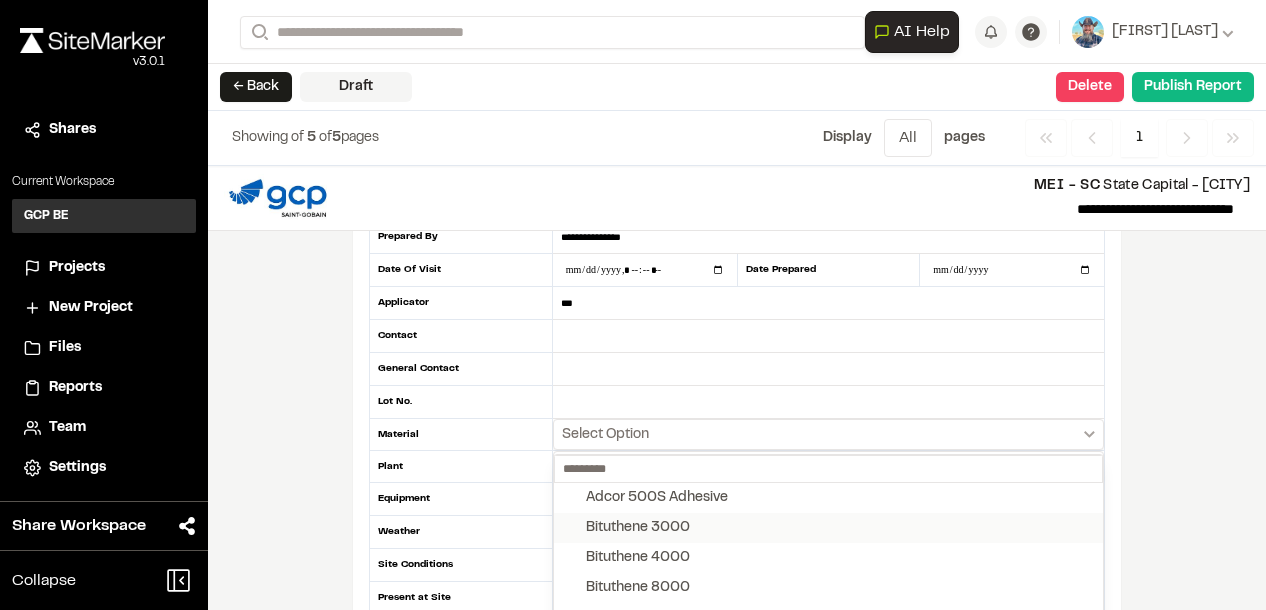 click on "Bituthene 3000" at bounding box center [638, 528] 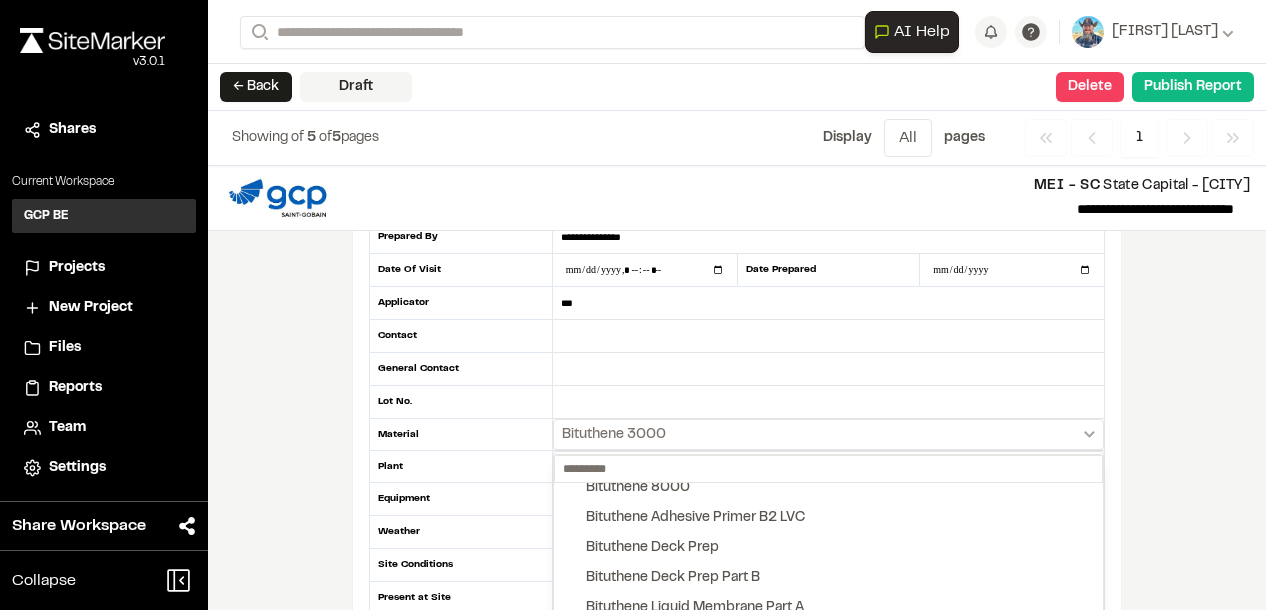 scroll, scrollTop: 200, scrollLeft: 0, axis: vertical 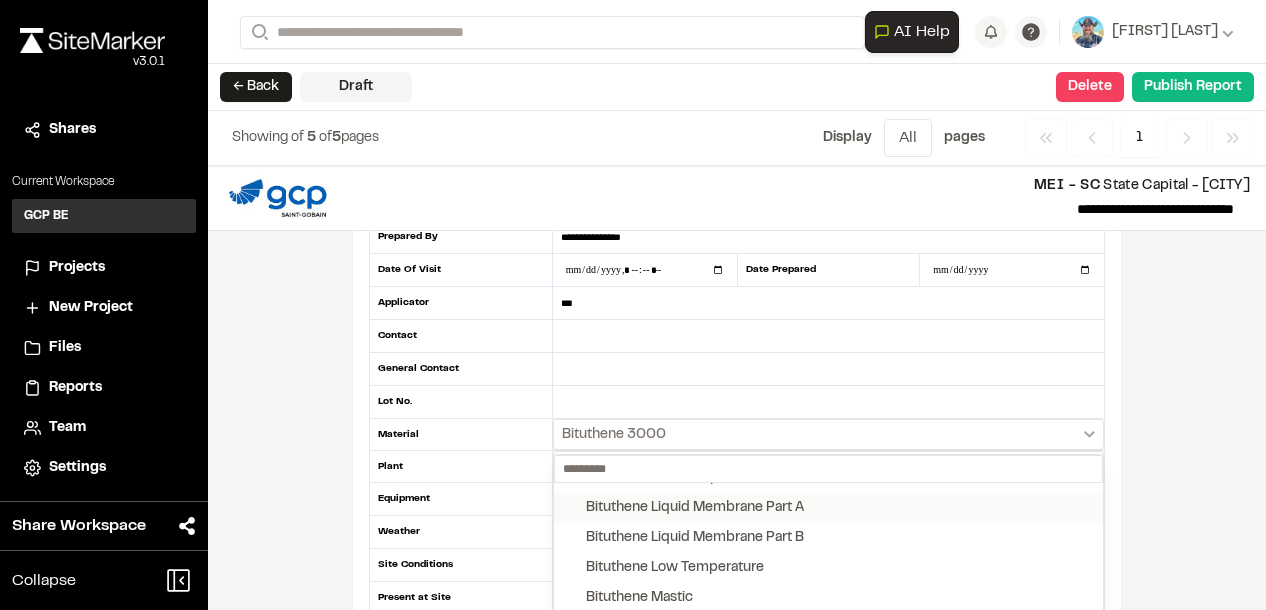 click on "Bituthene Liquid Membrane Part A" at bounding box center [695, 508] 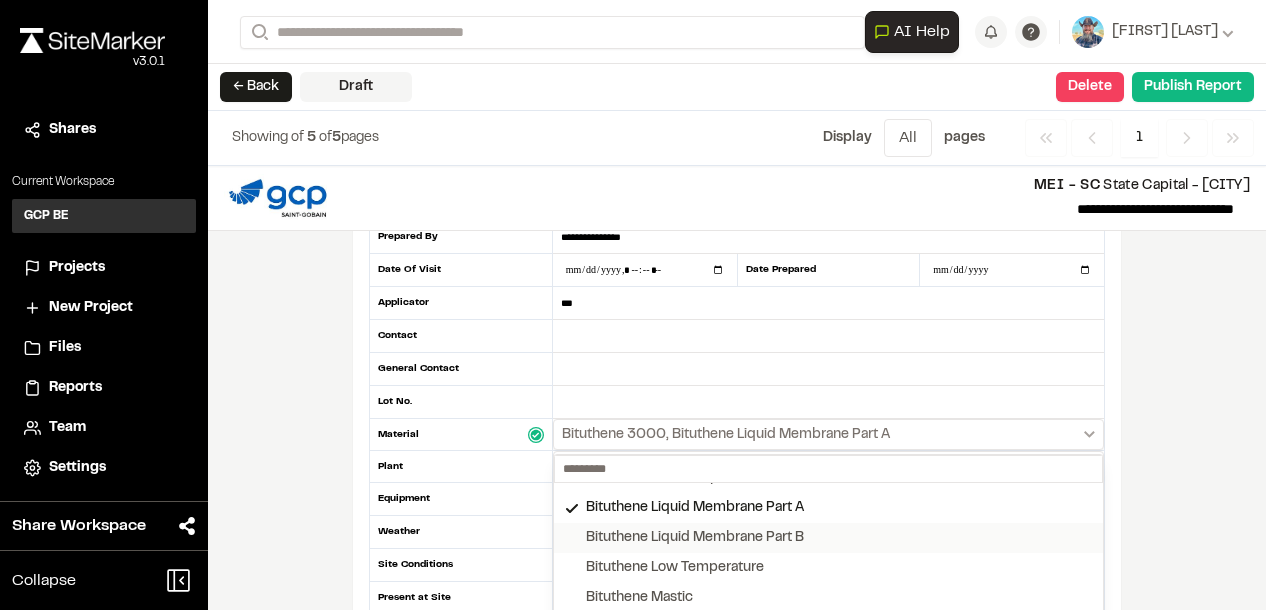 click on "Bituthene Liquid Membrane Part B" at bounding box center [695, 538] 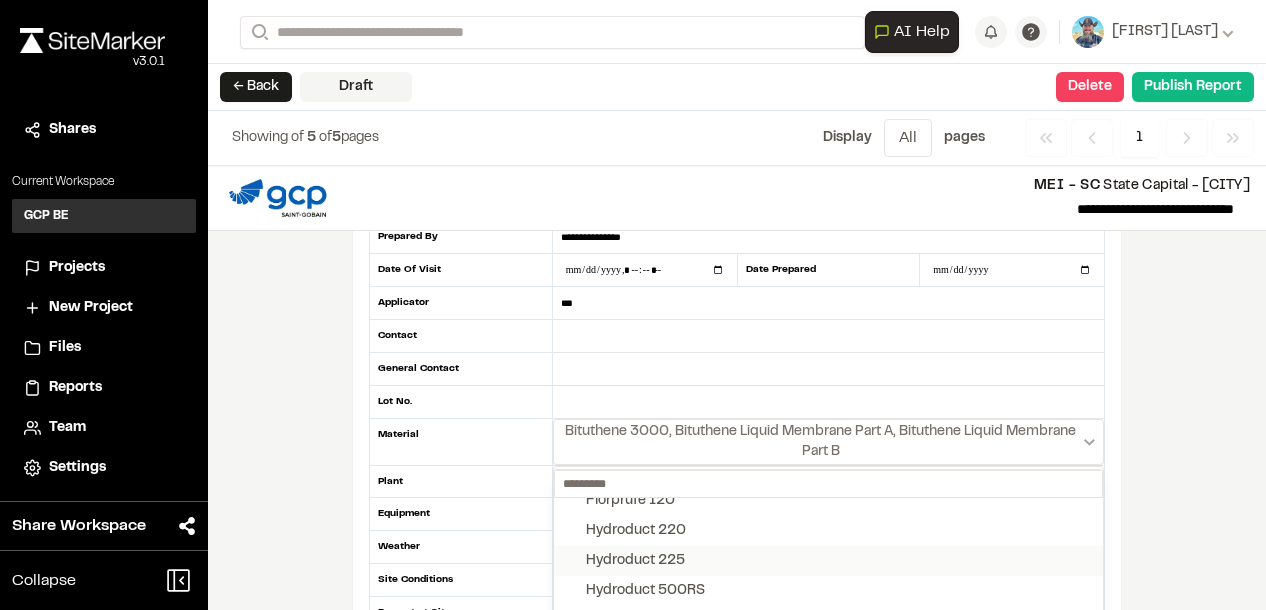 scroll, scrollTop: 600, scrollLeft: 0, axis: vertical 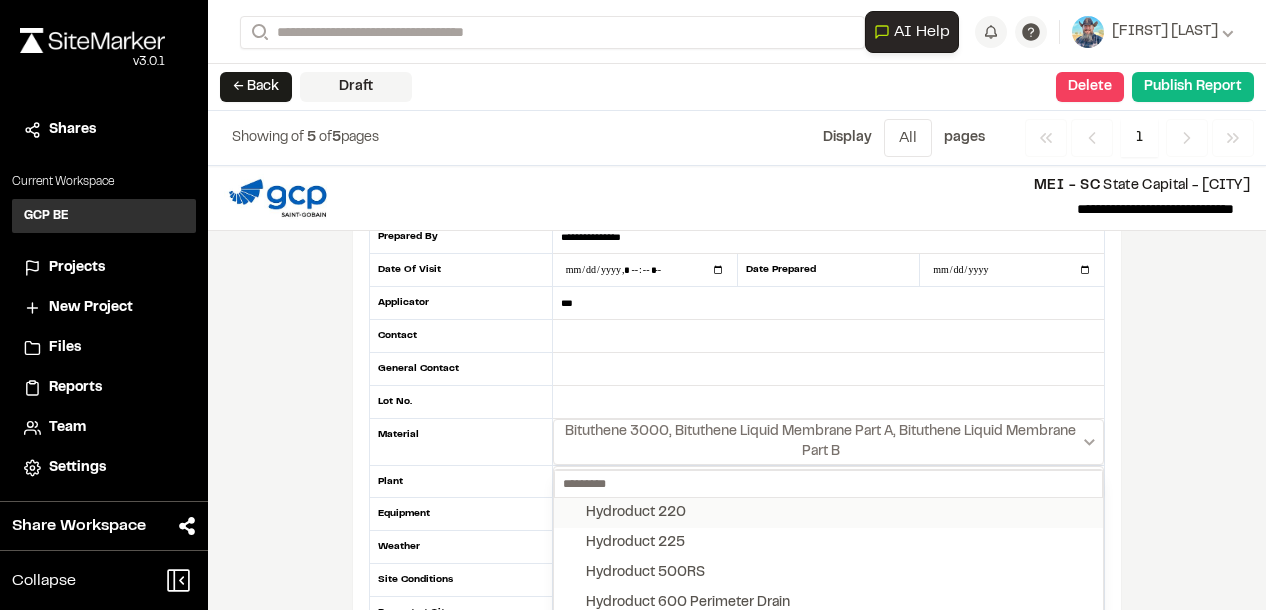 click on "Hydroduct 220" at bounding box center [828, 513] 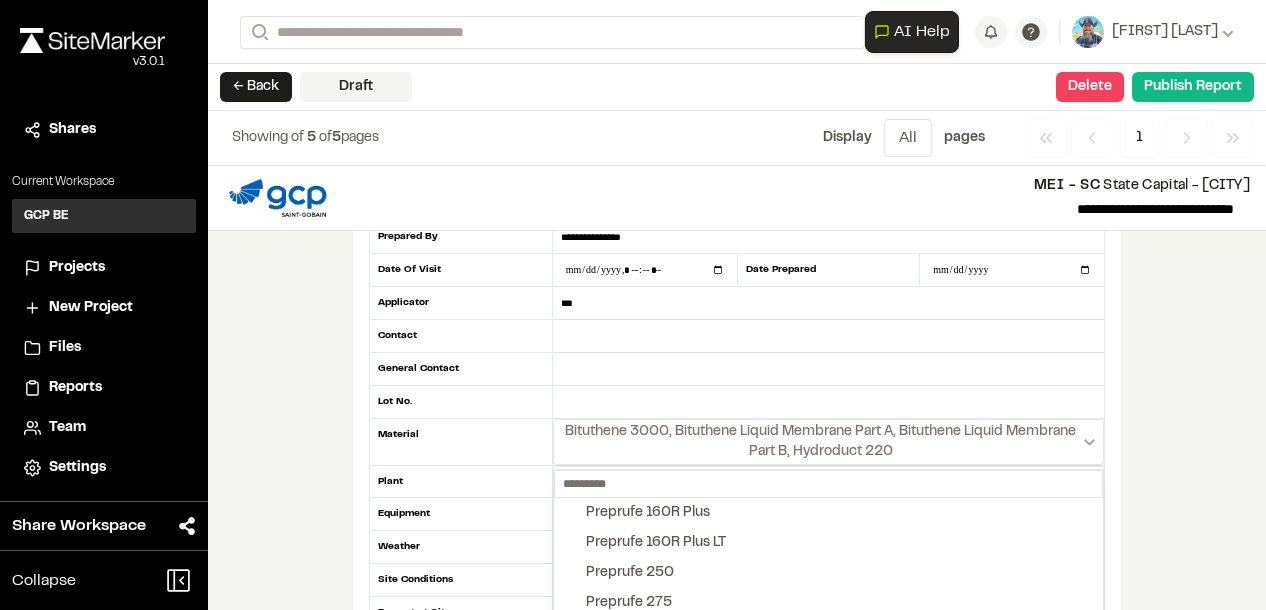 scroll, scrollTop: 2100, scrollLeft: 0, axis: vertical 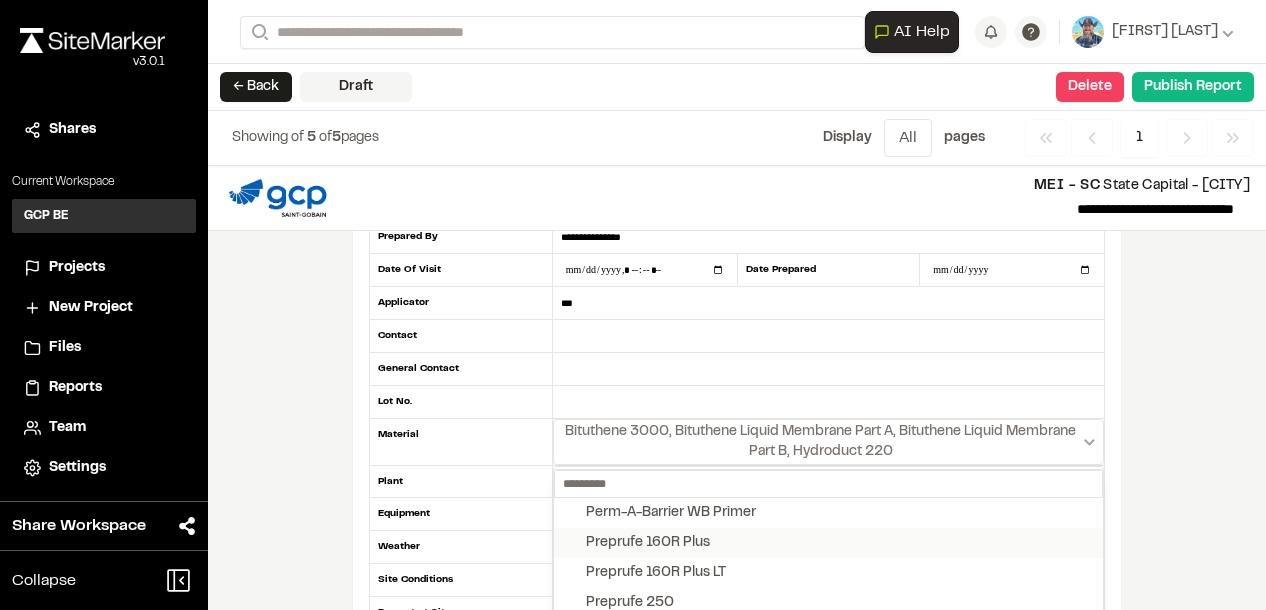 click on "Preprufe 160R Plus" at bounding box center (648, 543) 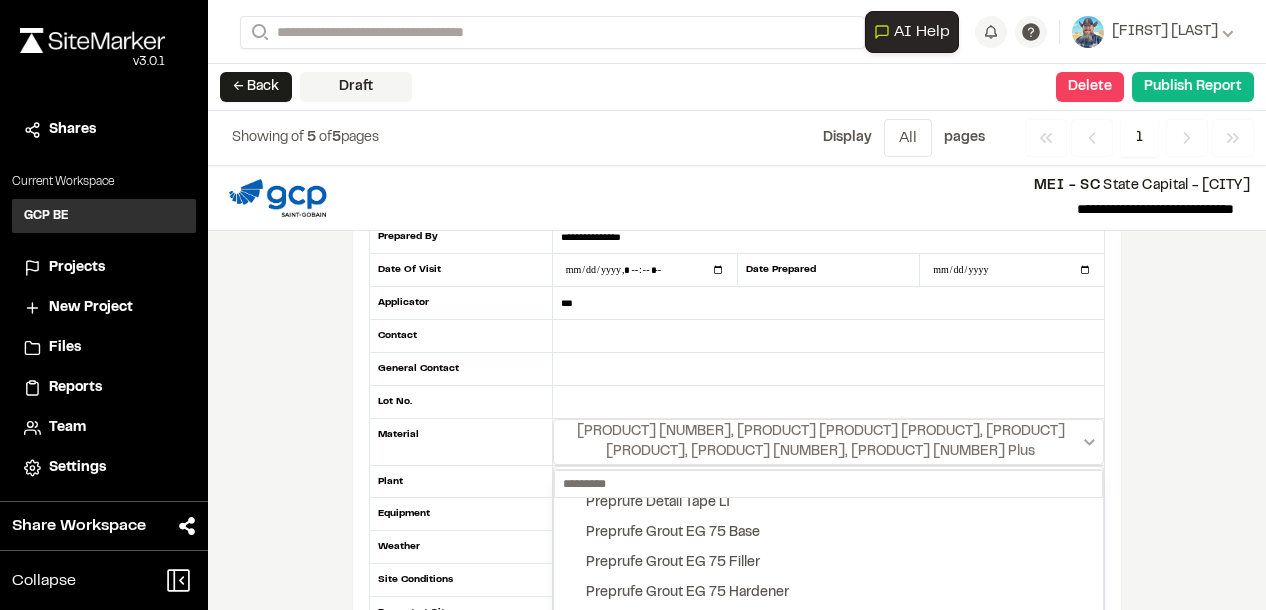 scroll, scrollTop: 2700, scrollLeft: 0, axis: vertical 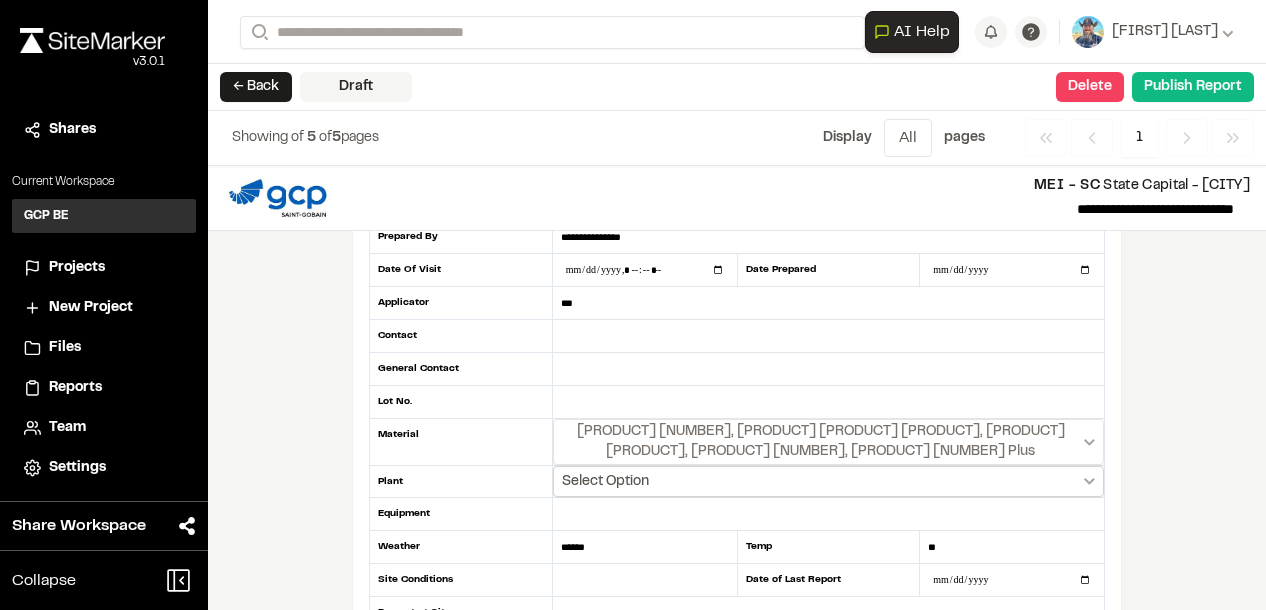 click on "Select Option" at bounding box center (828, 481) 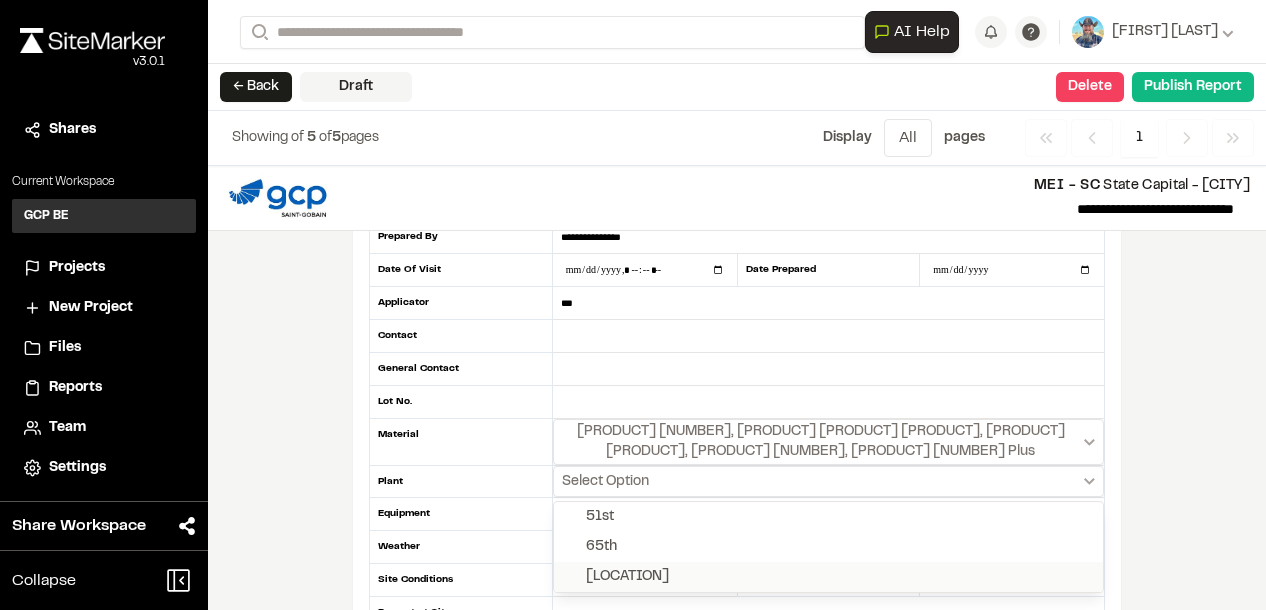 click on "[LOCATION]" at bounding box center (627, 577) 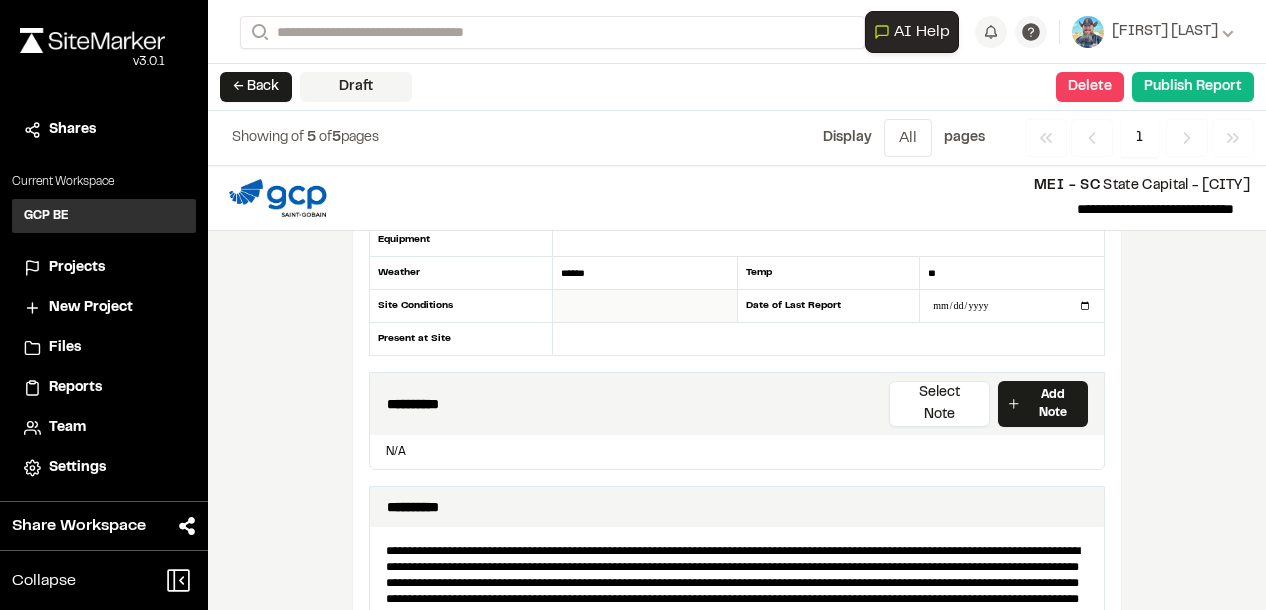 scroll, scrollTop: 400, scrollLeft: 0, axis: vertical 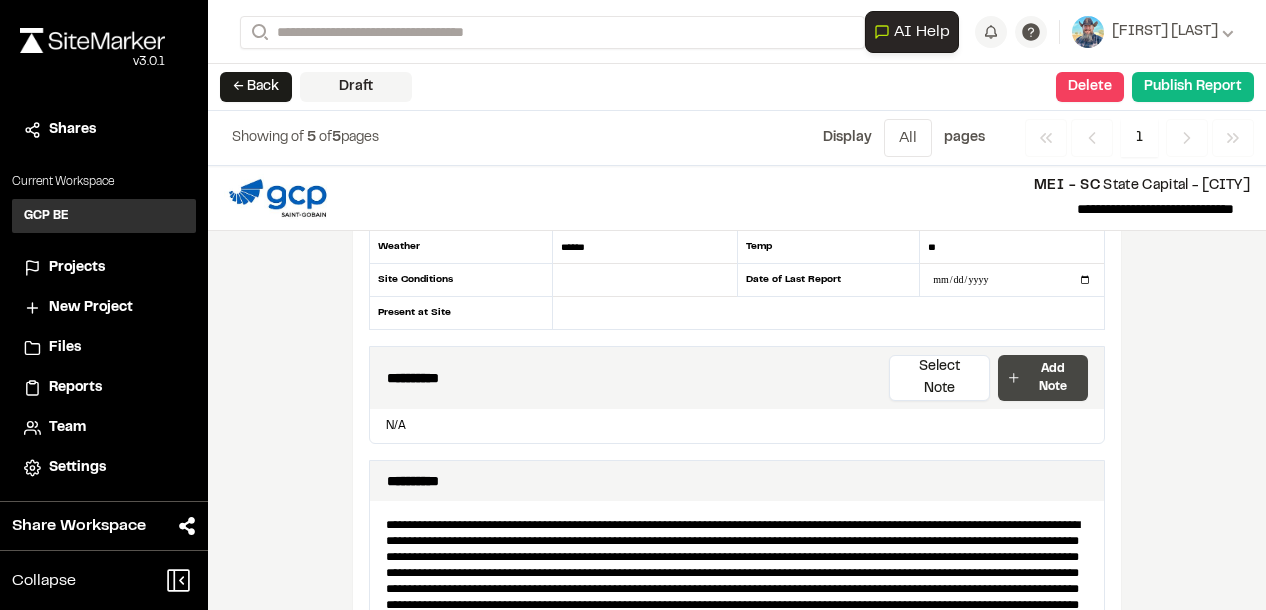 click on "Add Note" at bounding box center (1053, 378) 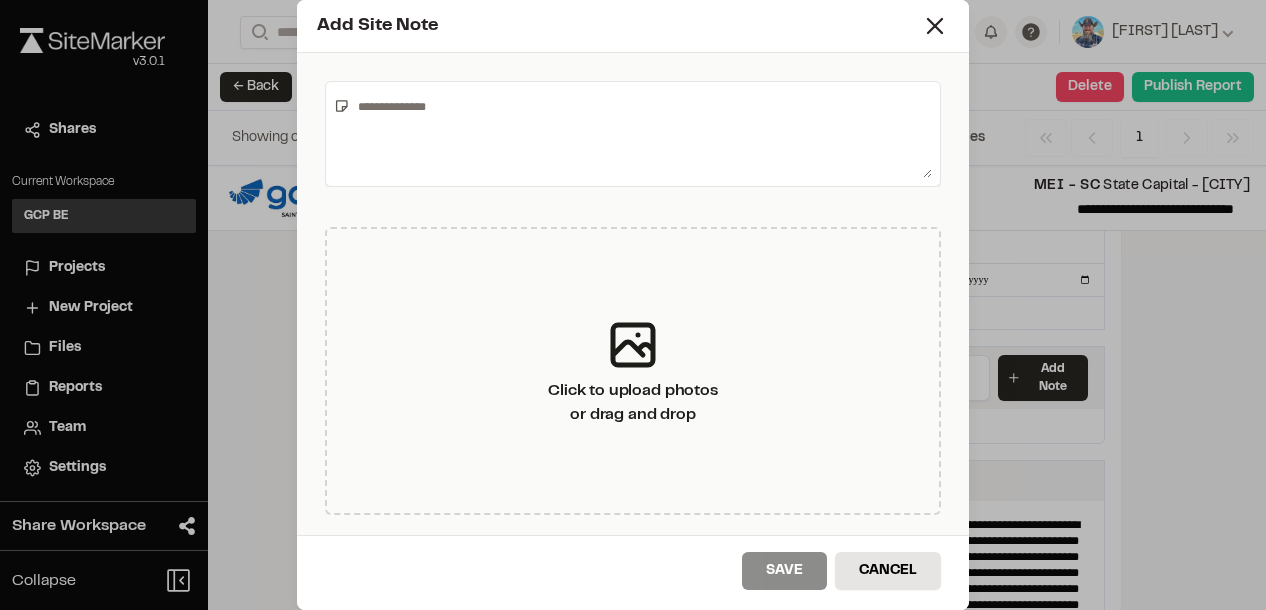 click at bounding box center (641, 134) 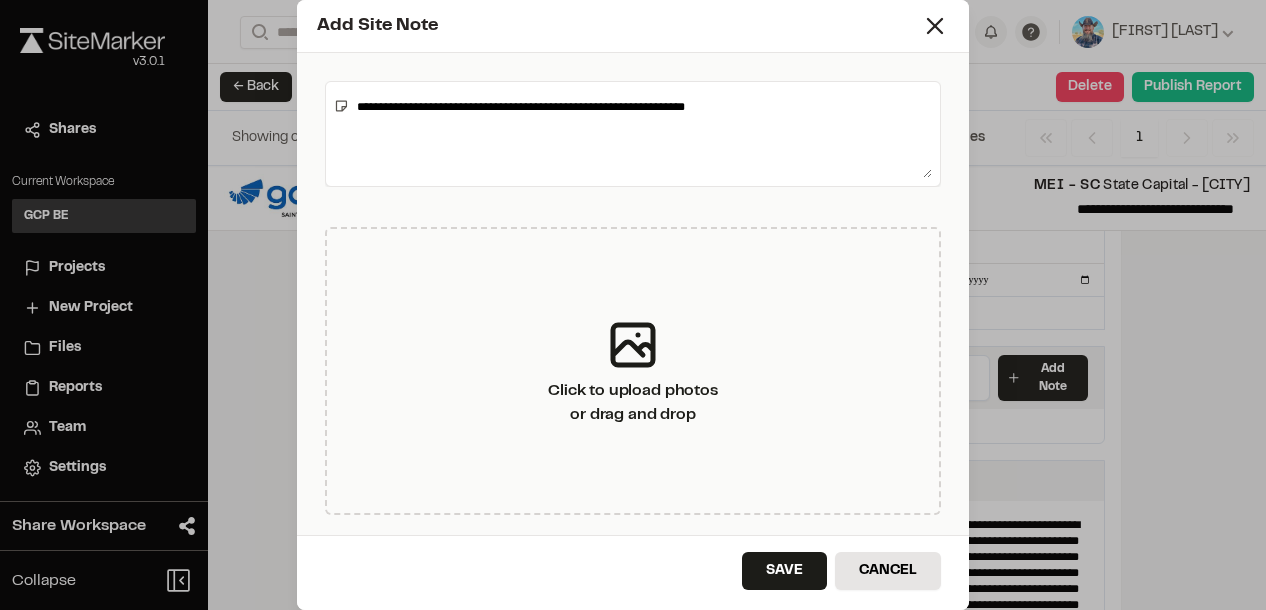 drag, startPoint x: 732, startPoint y: 109, endPoint x: 660, endPoint y: 107, distance: 72.02777 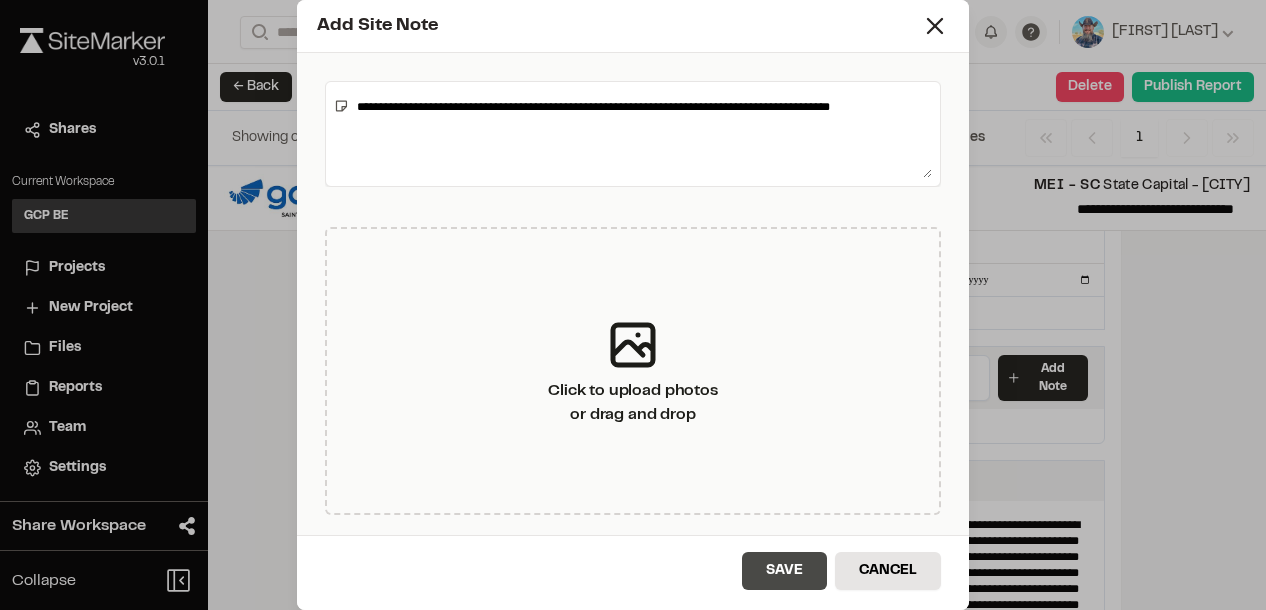 type on "**********" 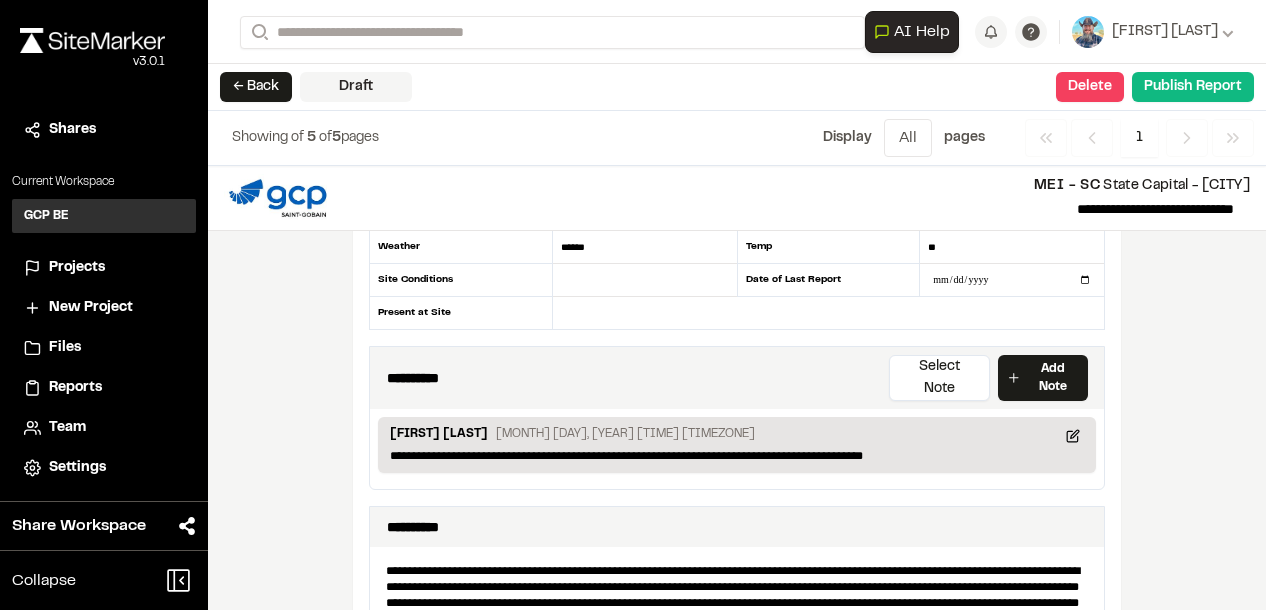 click on "Add Site Note" at bounding box center (633, 213) 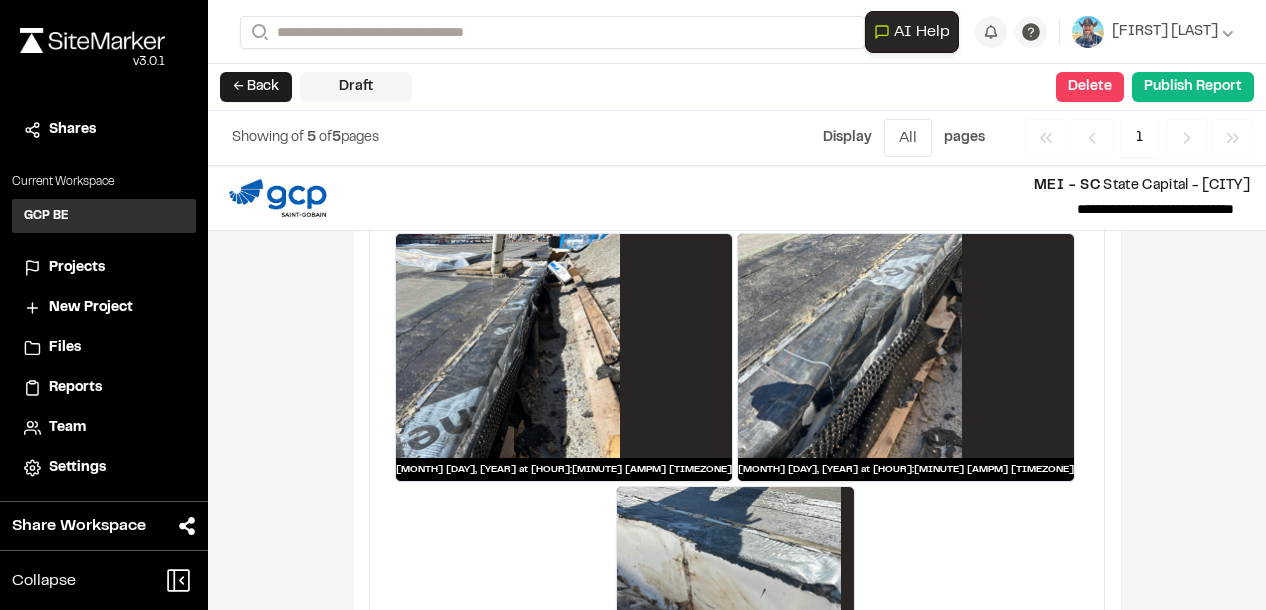 scroll, scrollTop: 2800, scrollLeft: 0, axis: vertical 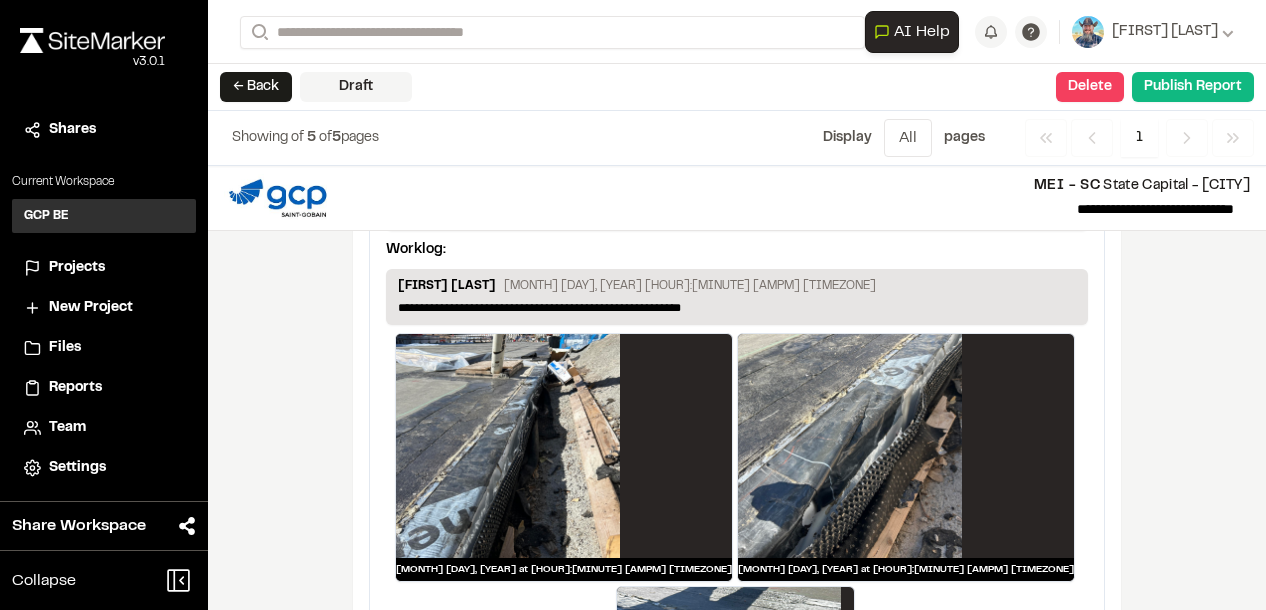 click at bounding box center (850, 446) 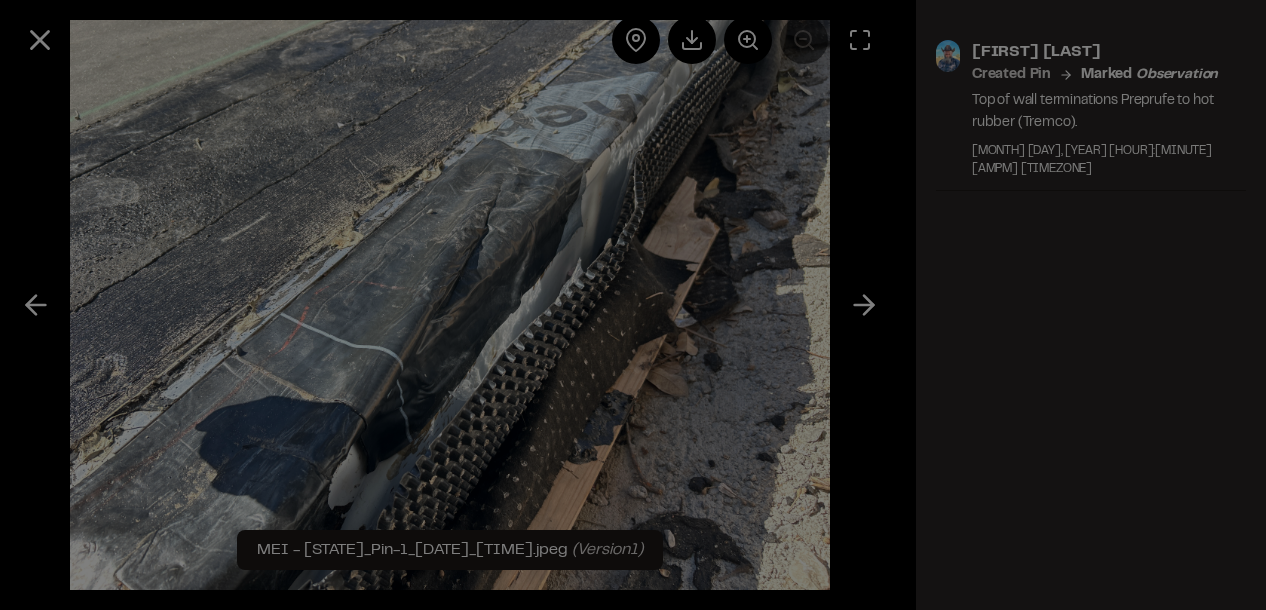 drag, startPoint x: 1257, startPoint y: 277, endPoint x: 1259, endPoint y: 341, distance: 64.03124 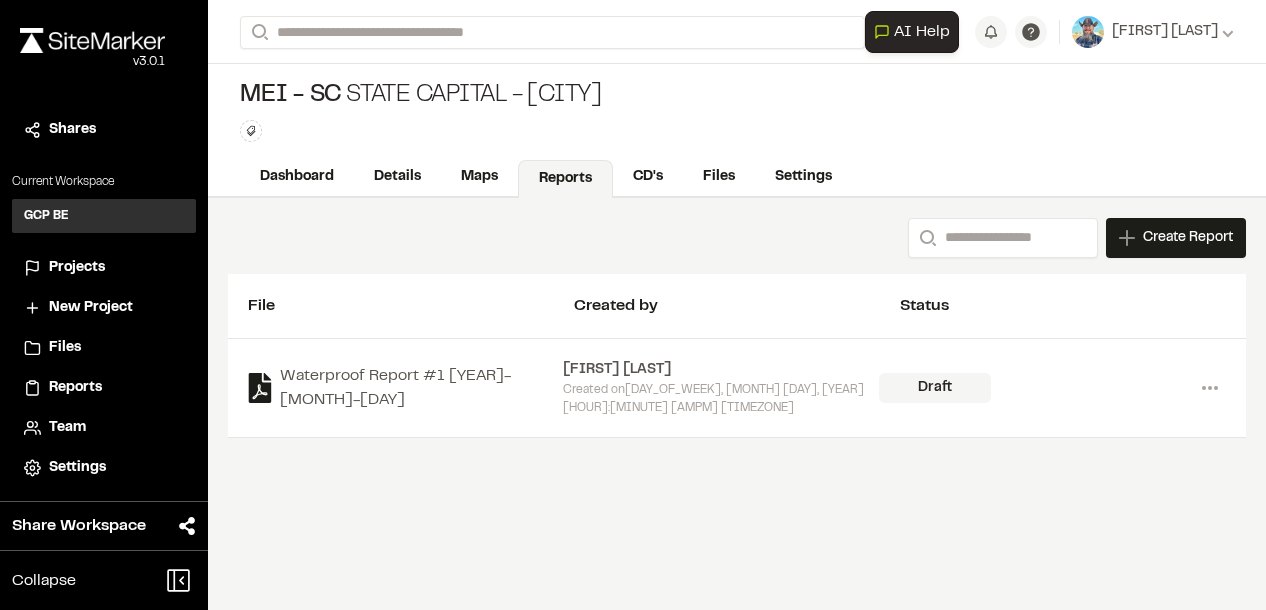 click on "Draft" at bounding box center (1036, 388) 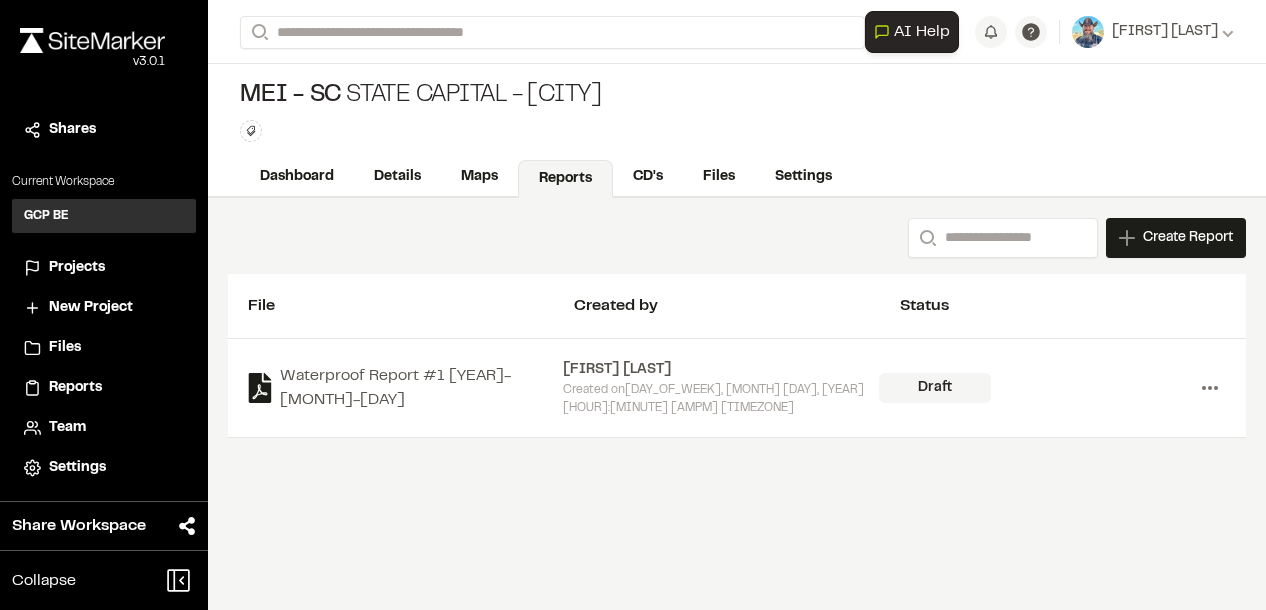 click 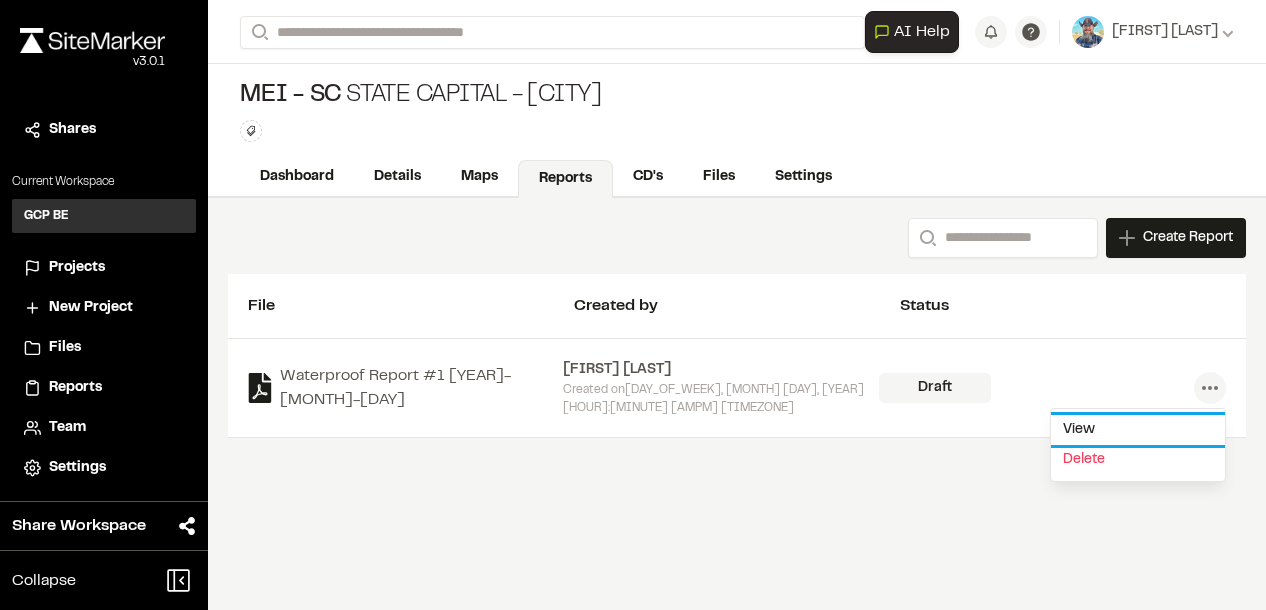 click on "View" at bounding box center (1138, 430) 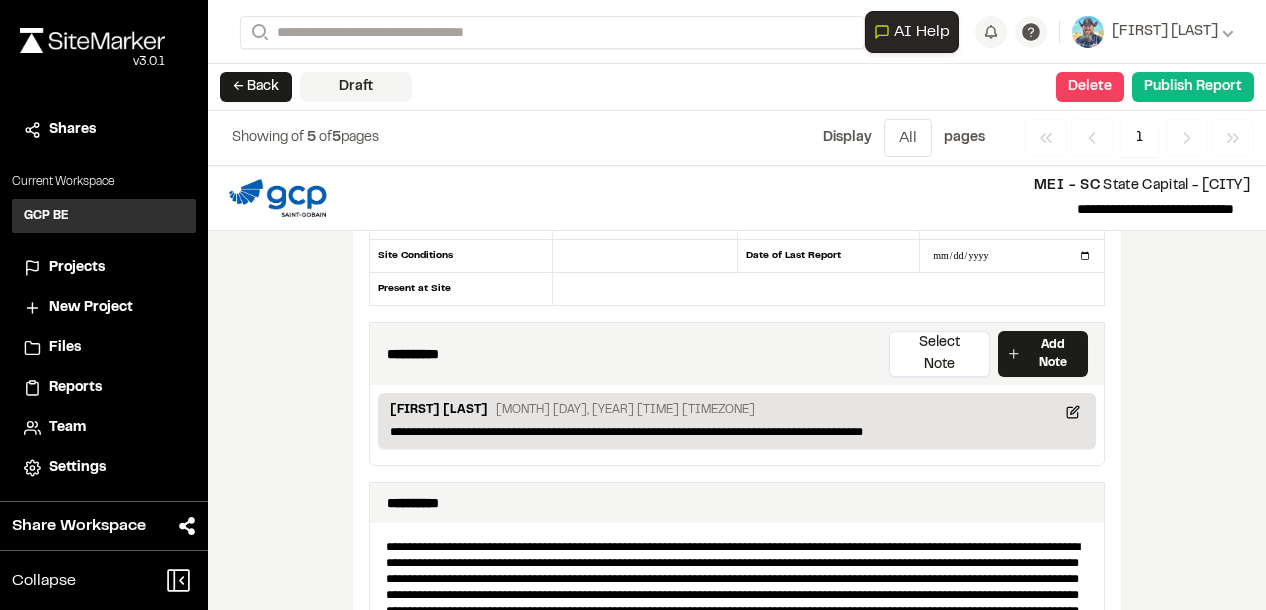 scroll, scrollTop: 400, scrollLeft: 0, axis: vertical 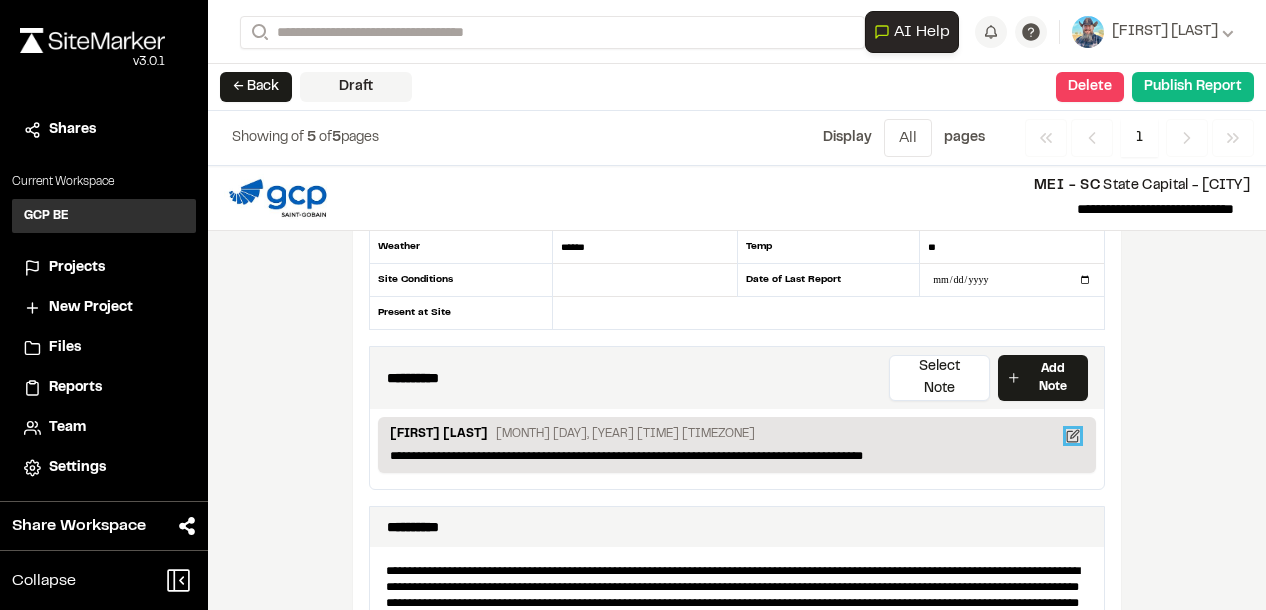 click 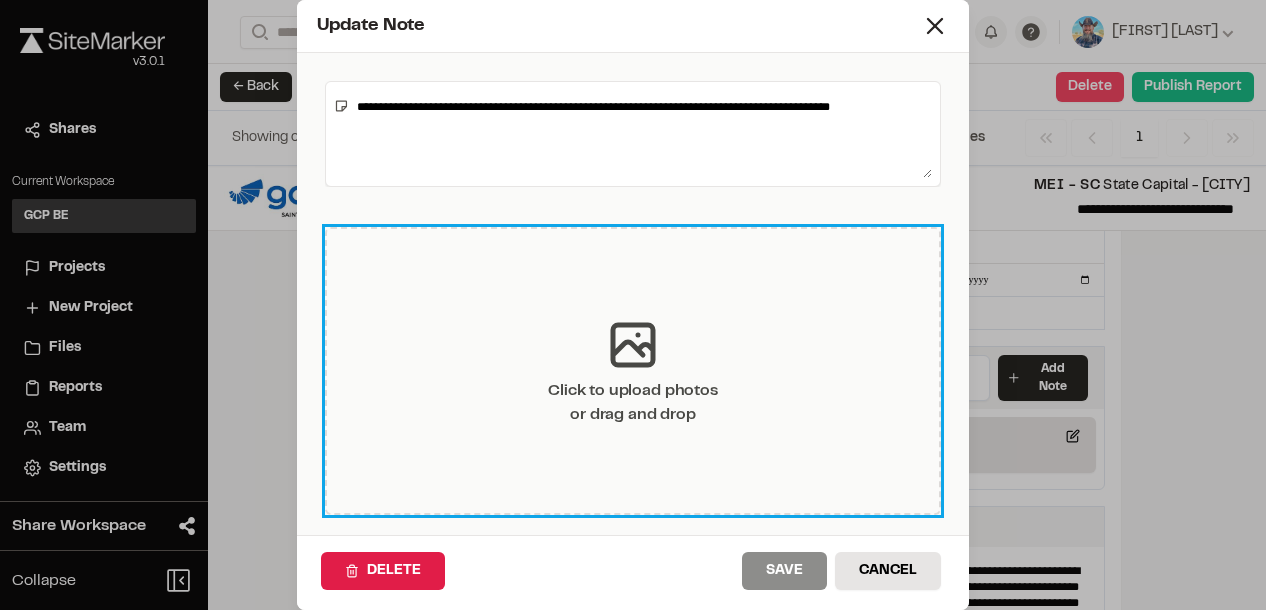 click 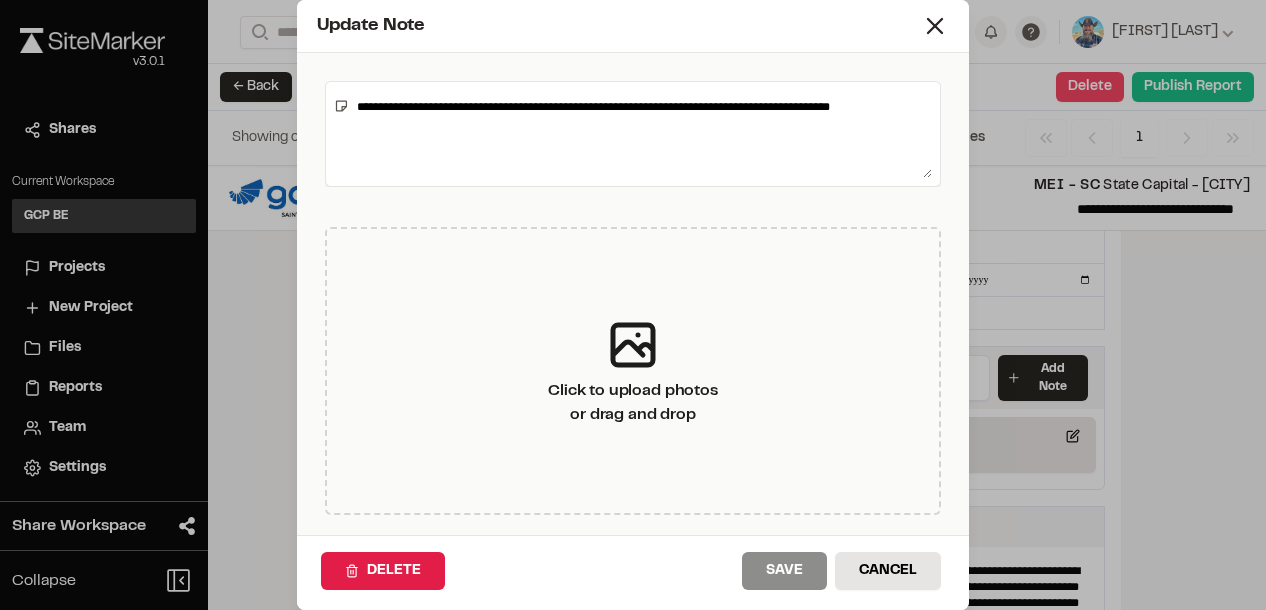 click on "**********" at bounding box center (640, 134) 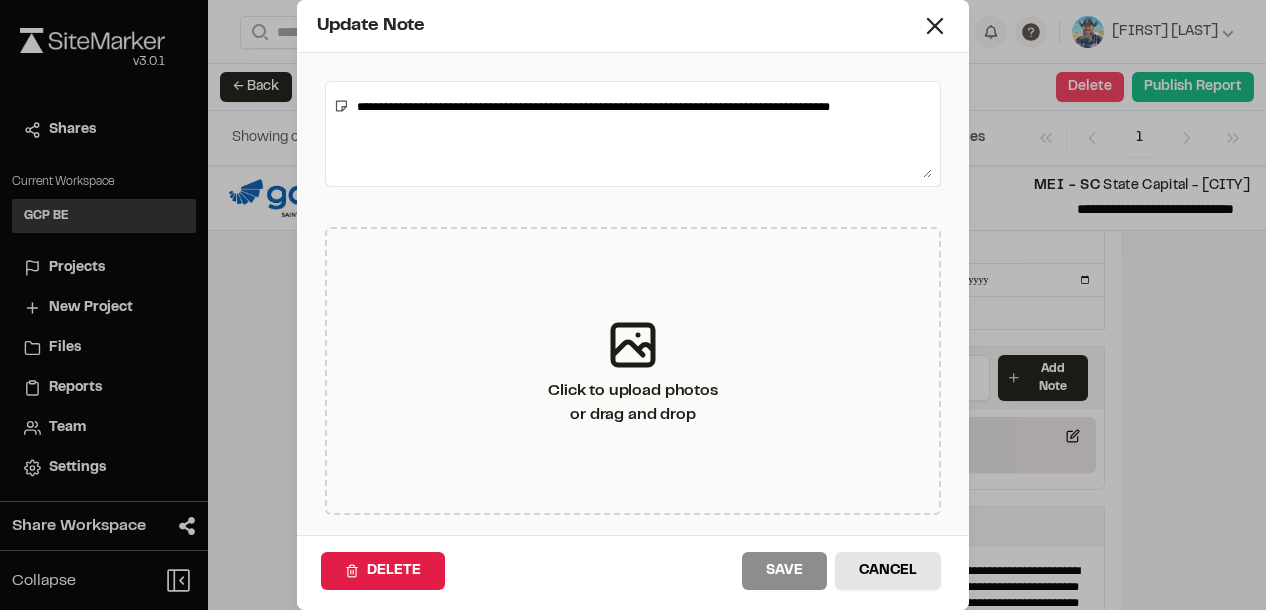click on "**********" at bounding box center (640, 134) 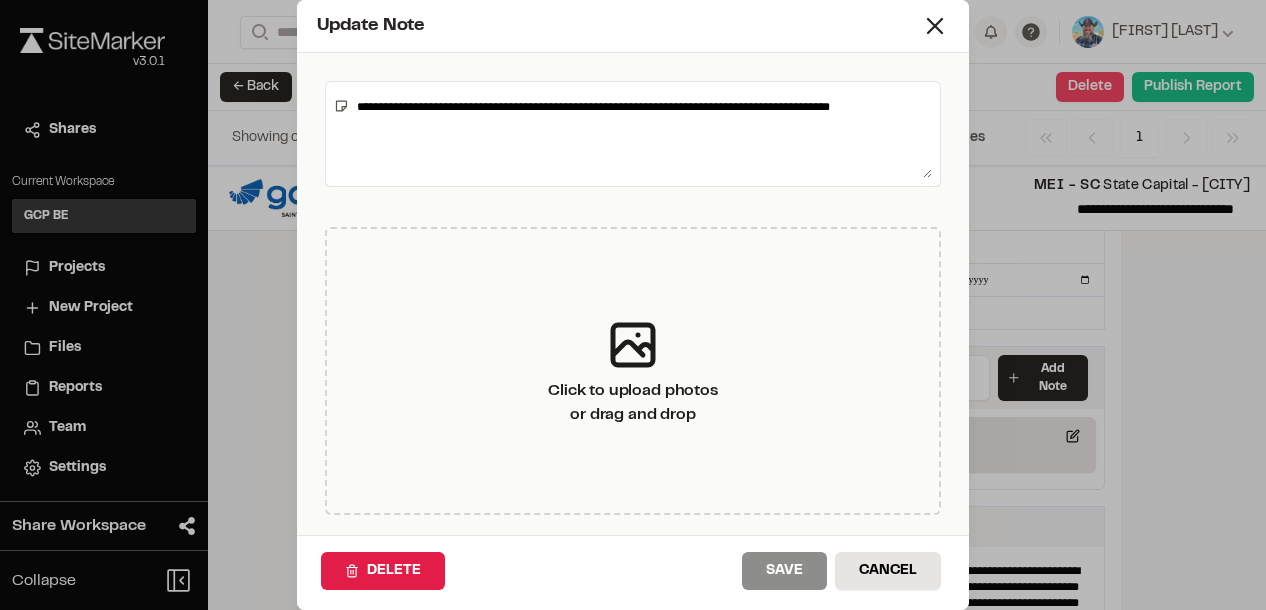 click on "**********" at bounding box center (640, 134) 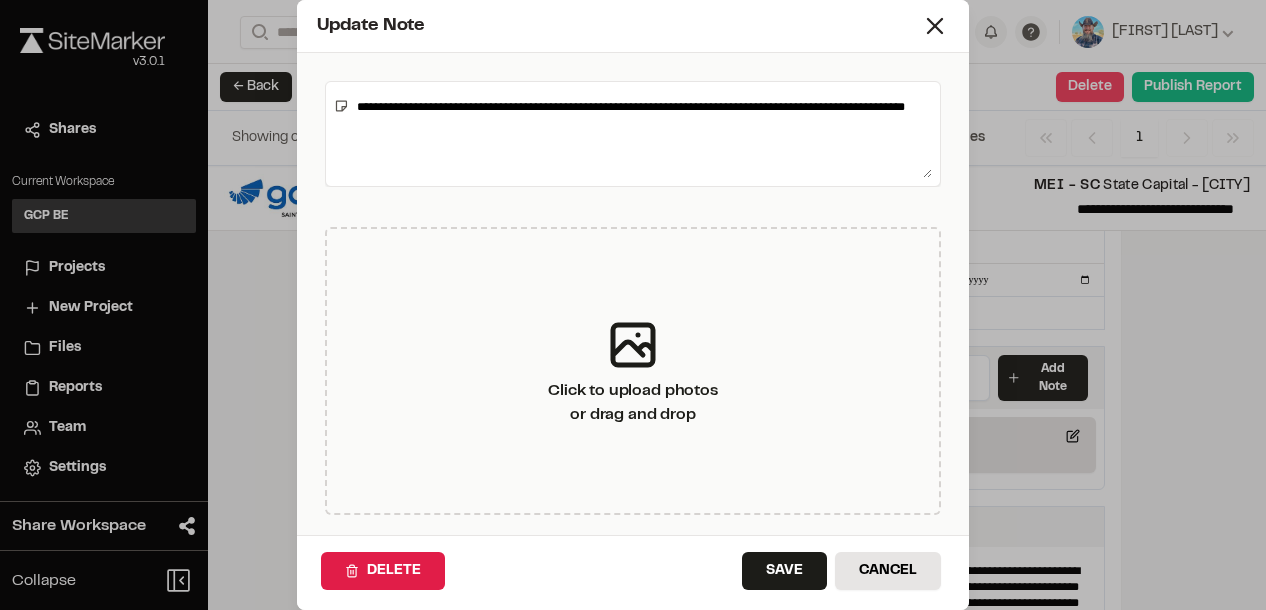 type on "**********" 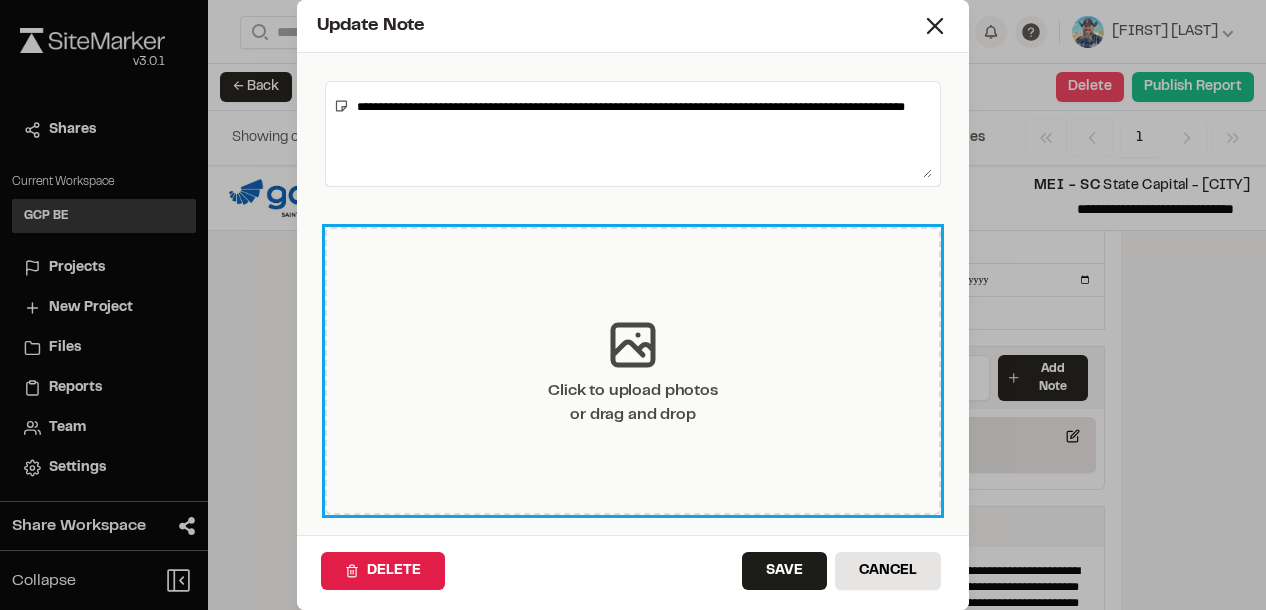 click on "Click to upload photos or drag and drop" at bounding box center [633, 371] 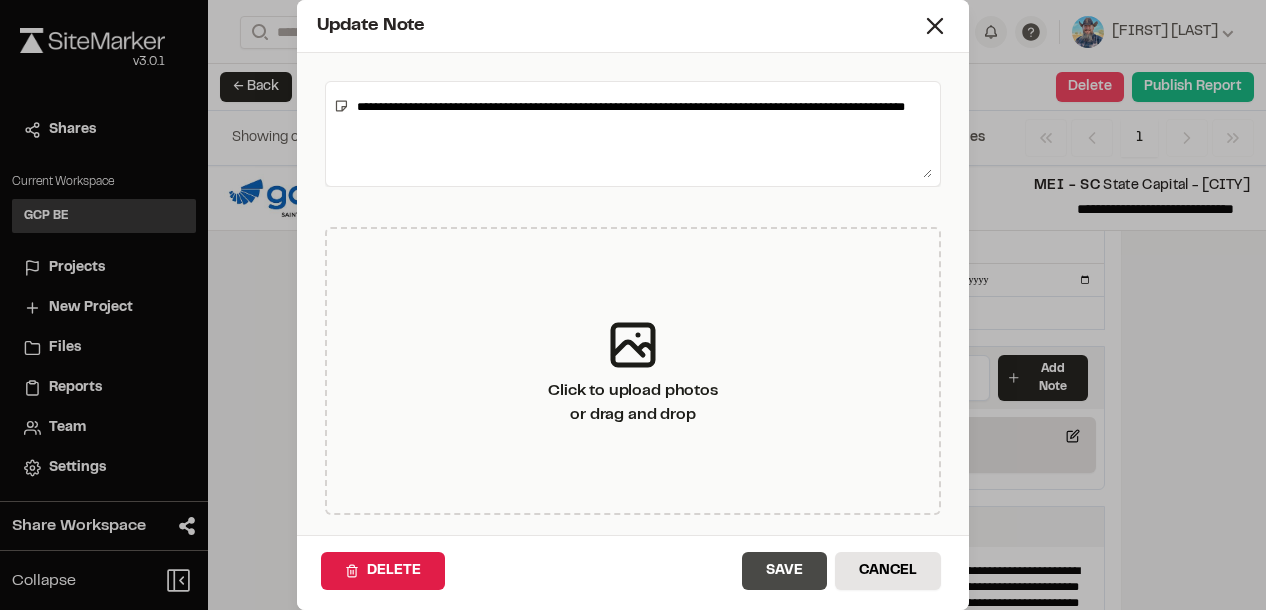 click on "Save" at bounding box center [784, 571] 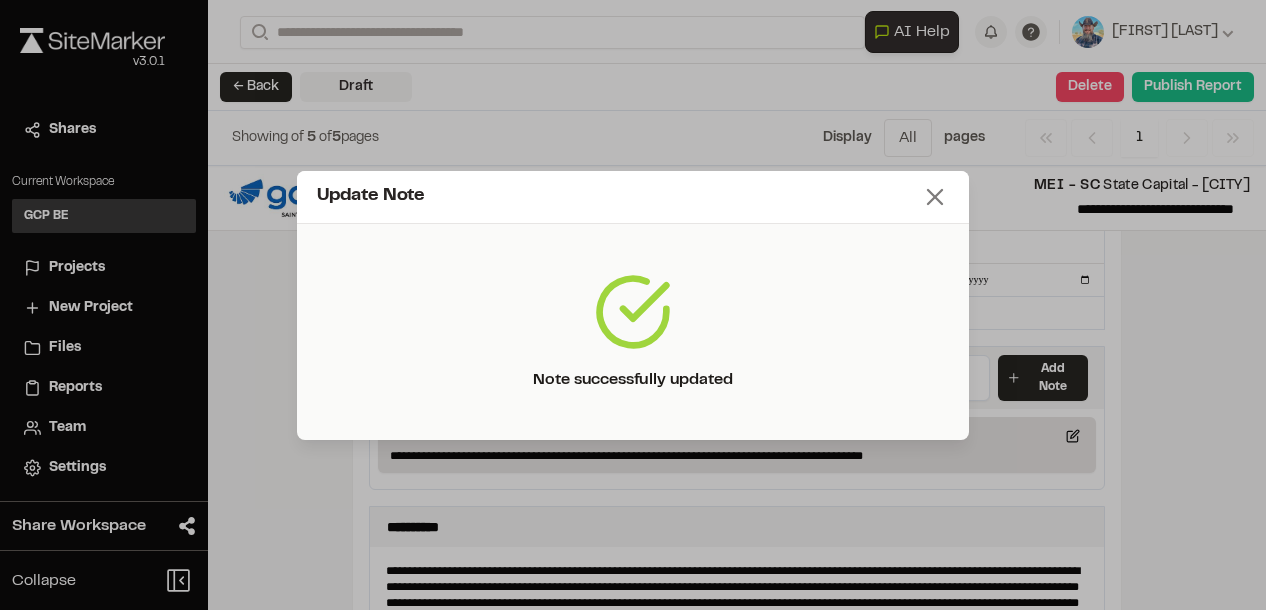 click 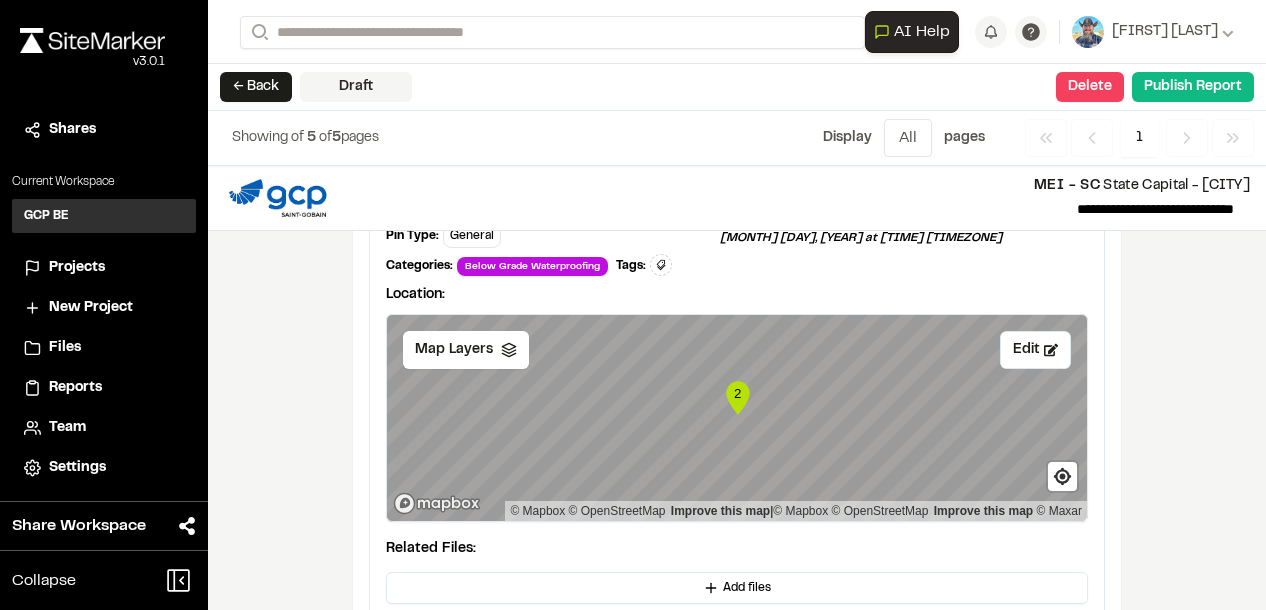 scroll, scrollTop: 3778, scrollLeft: 0, axis: vertical 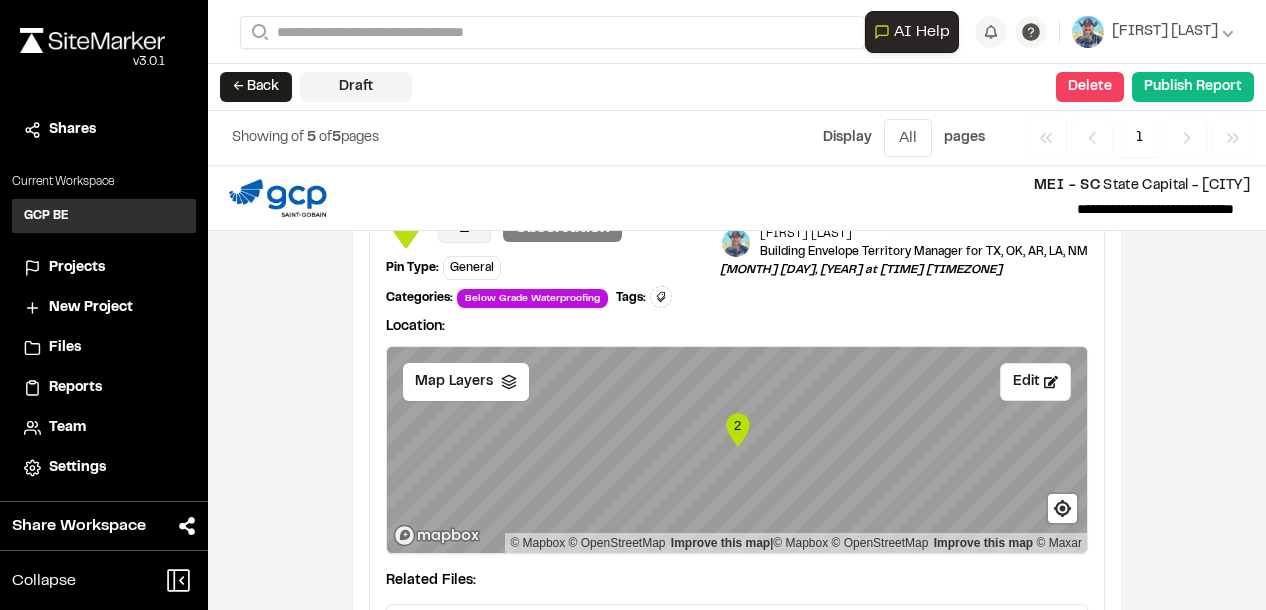 click on "**********" at bounding box center [737, 713] 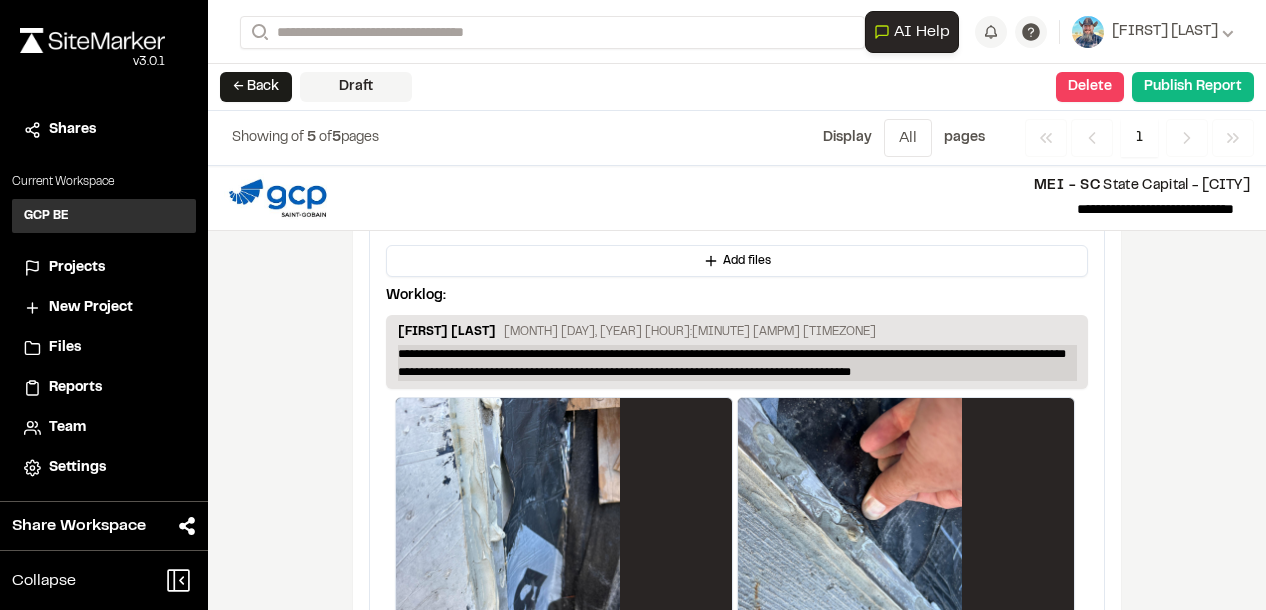 scroll, scrollTop: 4178, scrollLeft: 0, axis: vertical 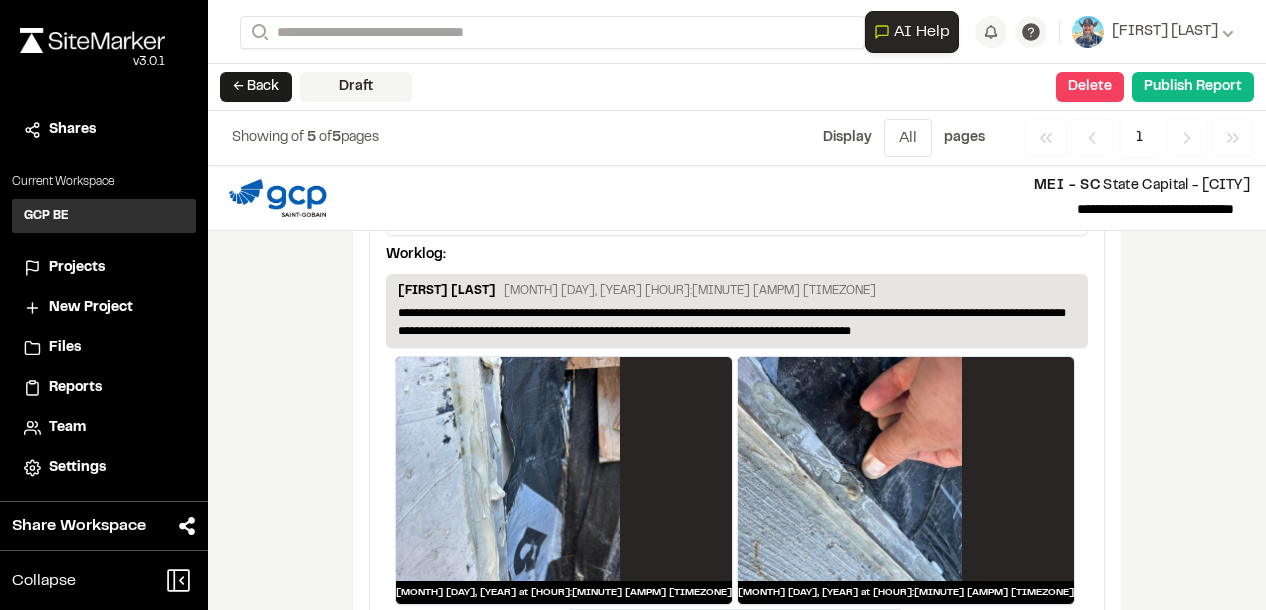 click on "[MONTH] [DAY], [YEAR] at [HOUR]:[MINUTE] [AMPM] [TIMEZONE]" at bounding box center (737, 1012) 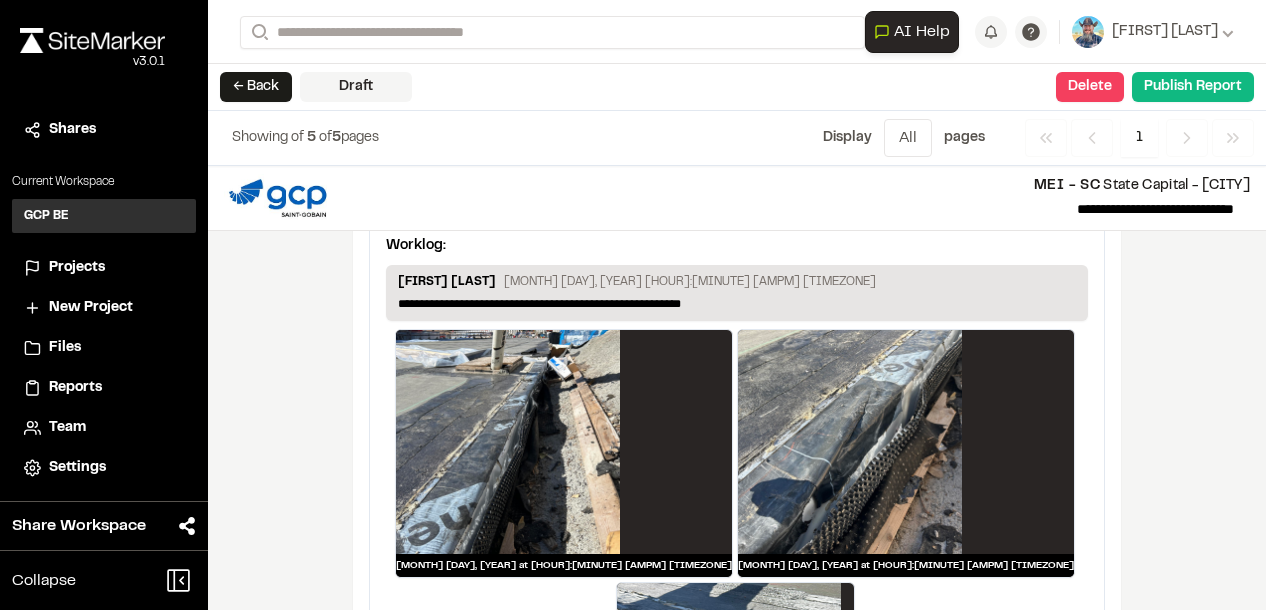 scroll, scrollTop: 2696, scrollLeft: 0, axis: vertical 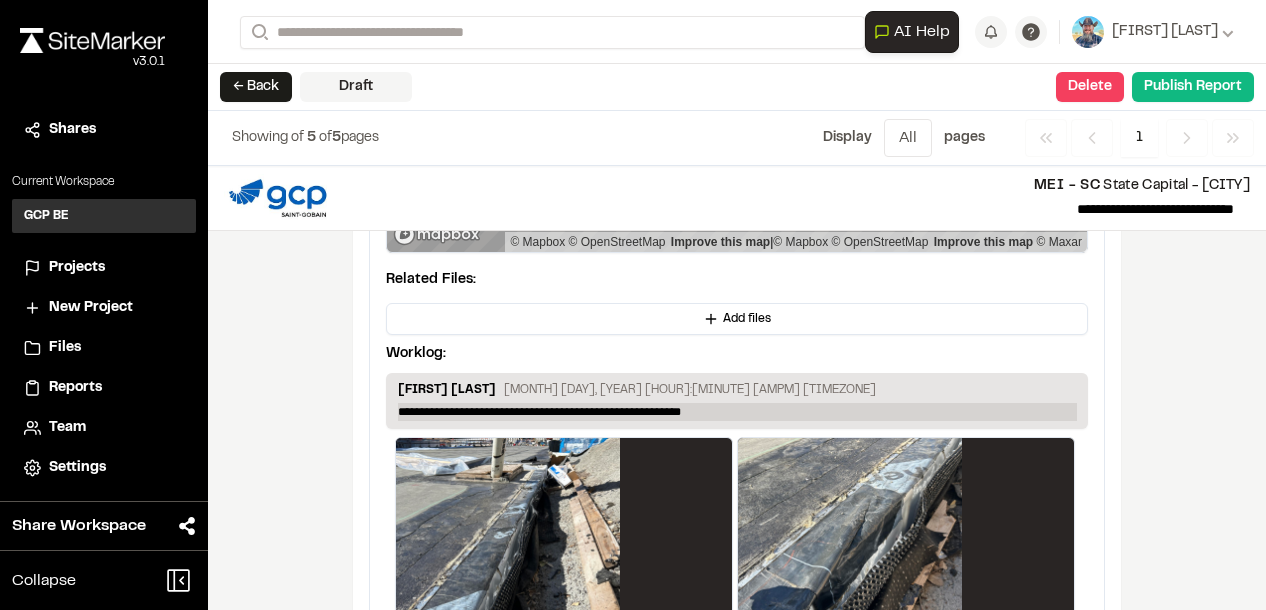 click on "**********" at bounding box center [737, 412] 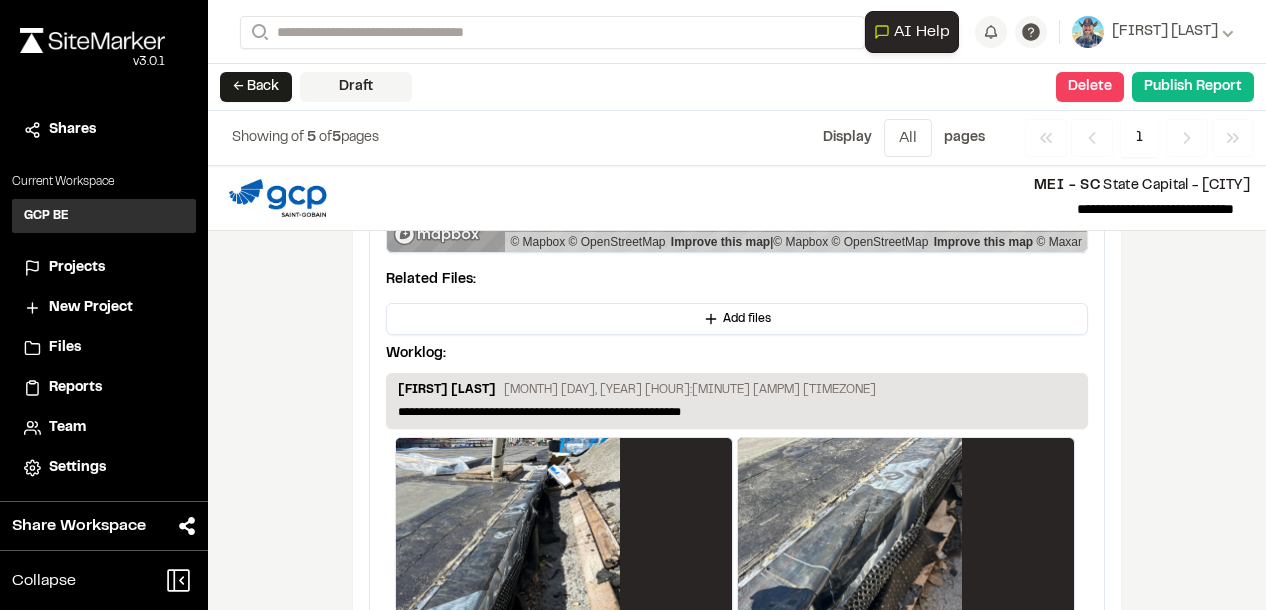 type 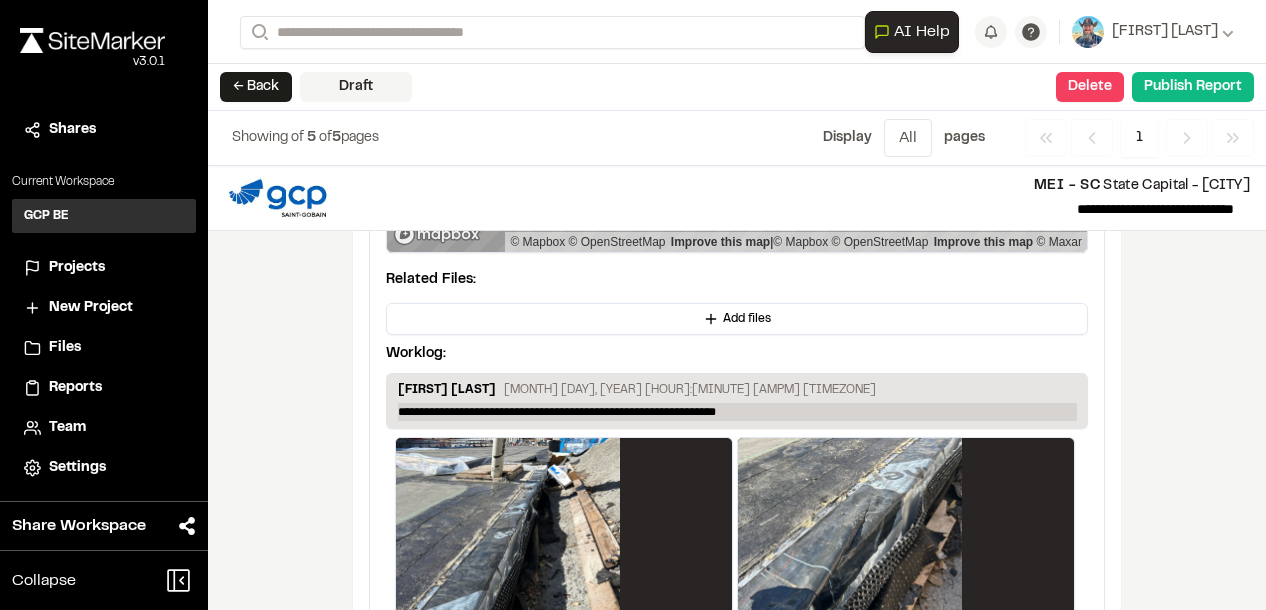 click on "**********" at bounding box center (737, 412) 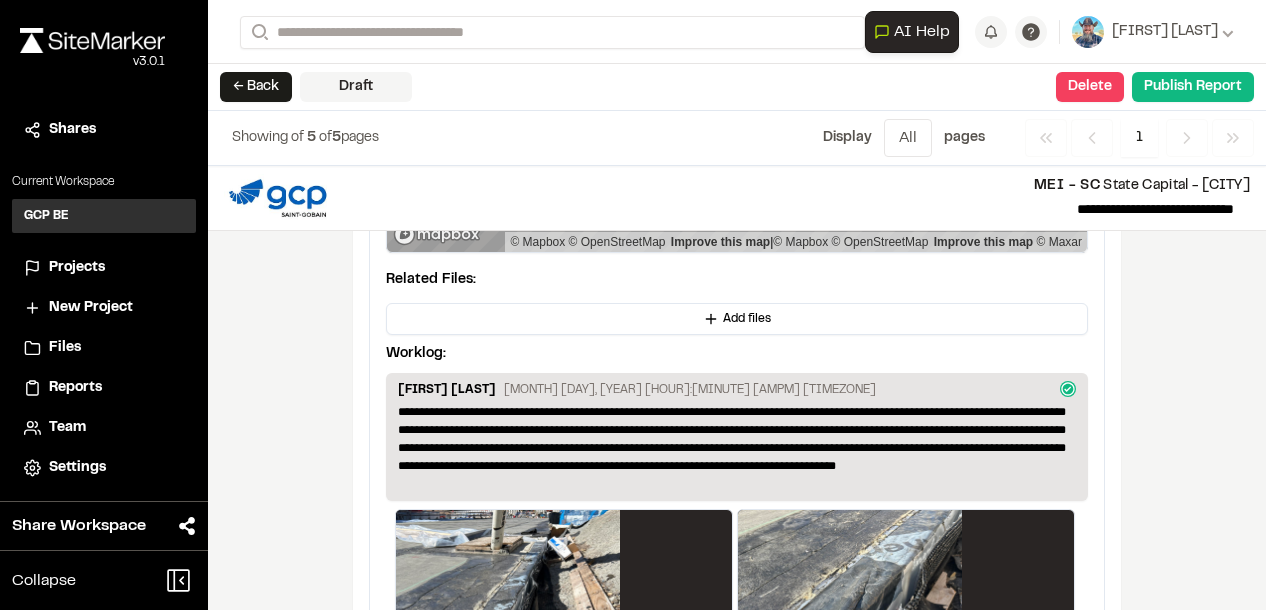 click on "**********" at bounding box center (737, 388) 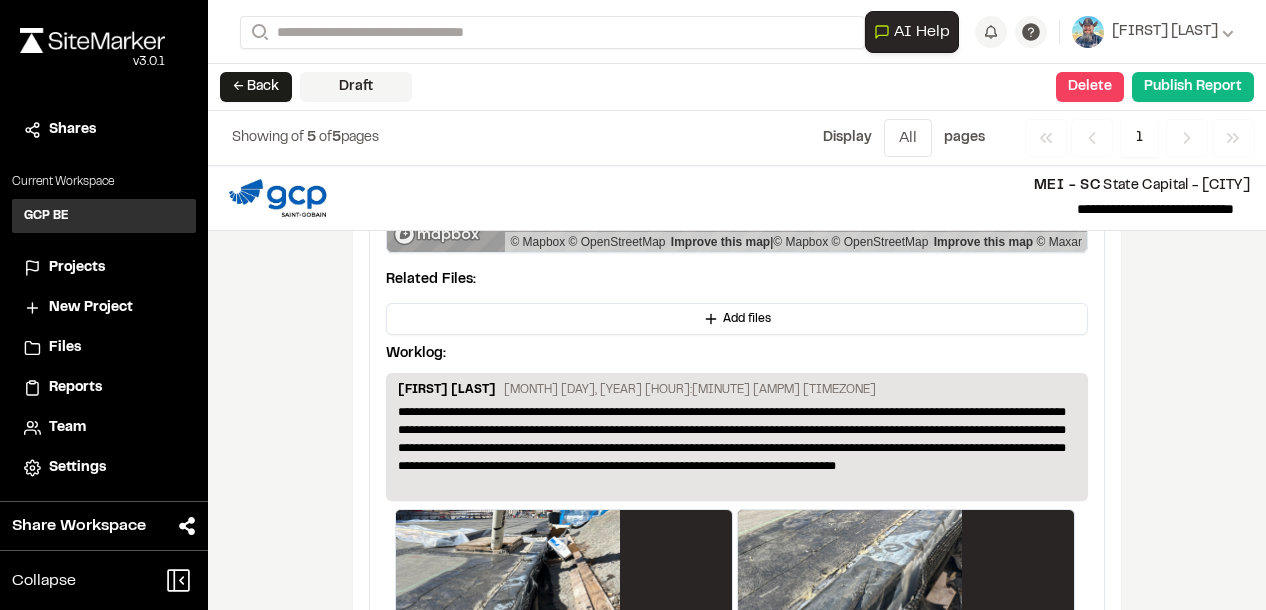 scroll, scrollTop: 2596, scrollLeft: 0, axis: vertical 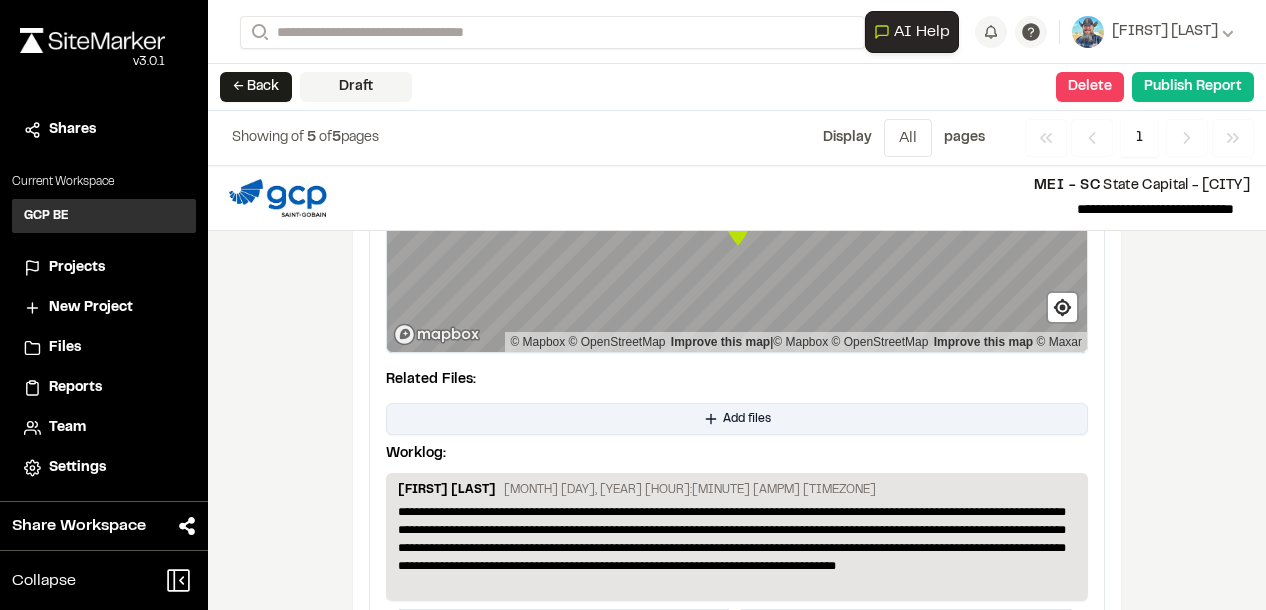 click on "Add files" at bounding box center (737, 419) 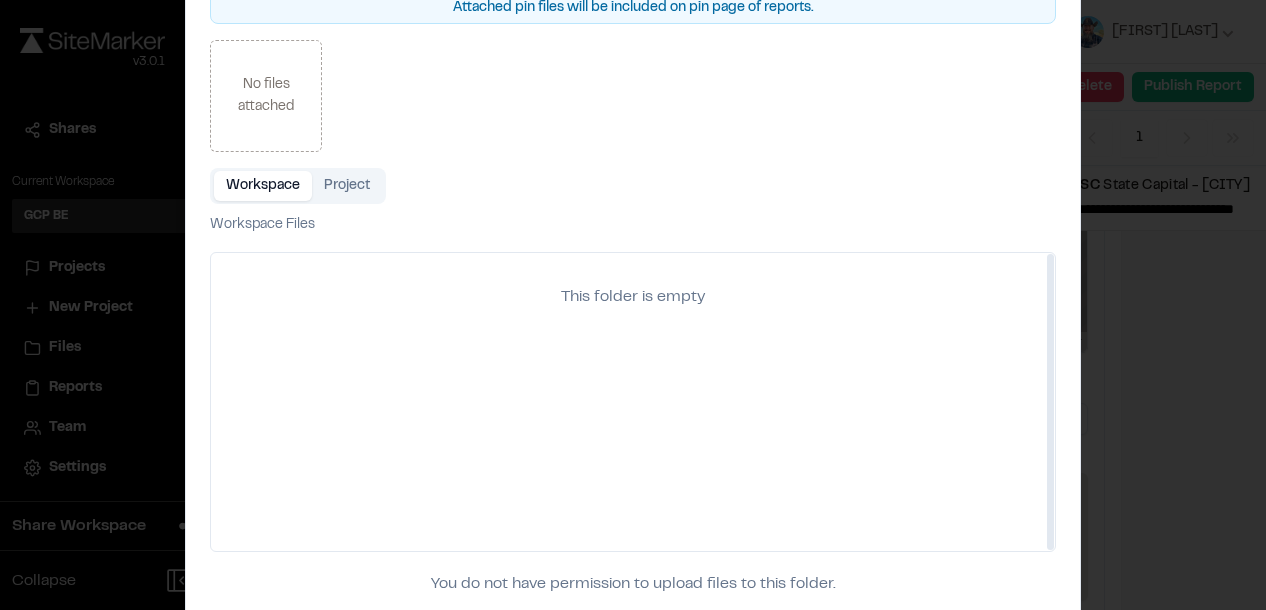 click on "This folder is empty" at bounding box center [633, 403] 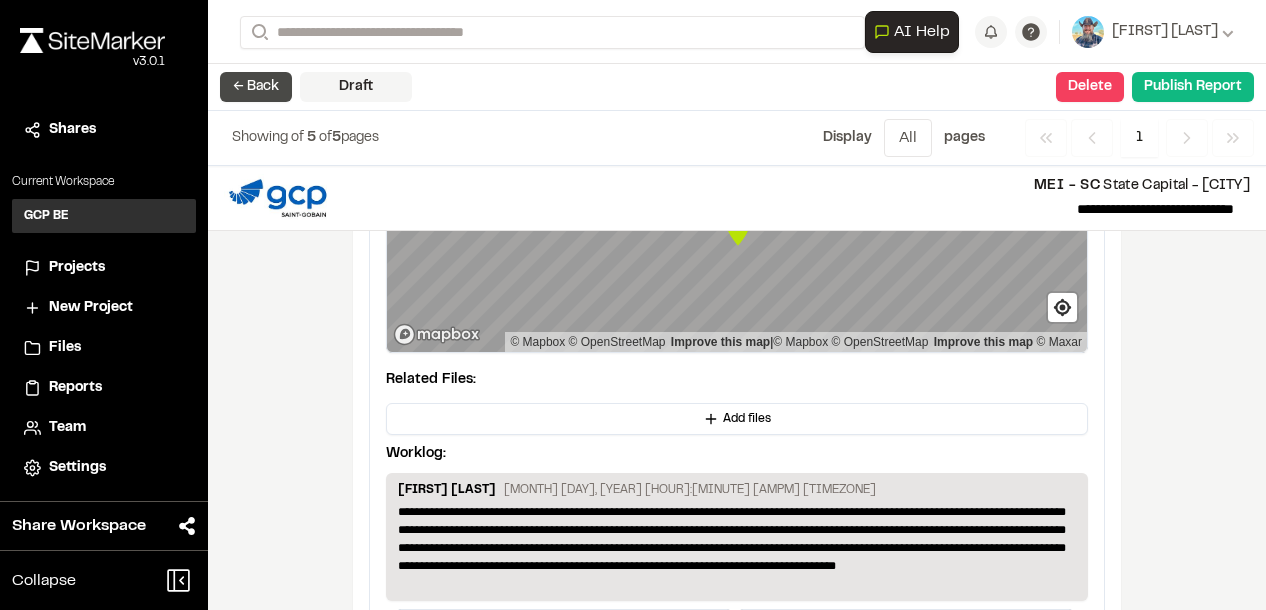 click on "← Back" at bounding box center [256, 87] 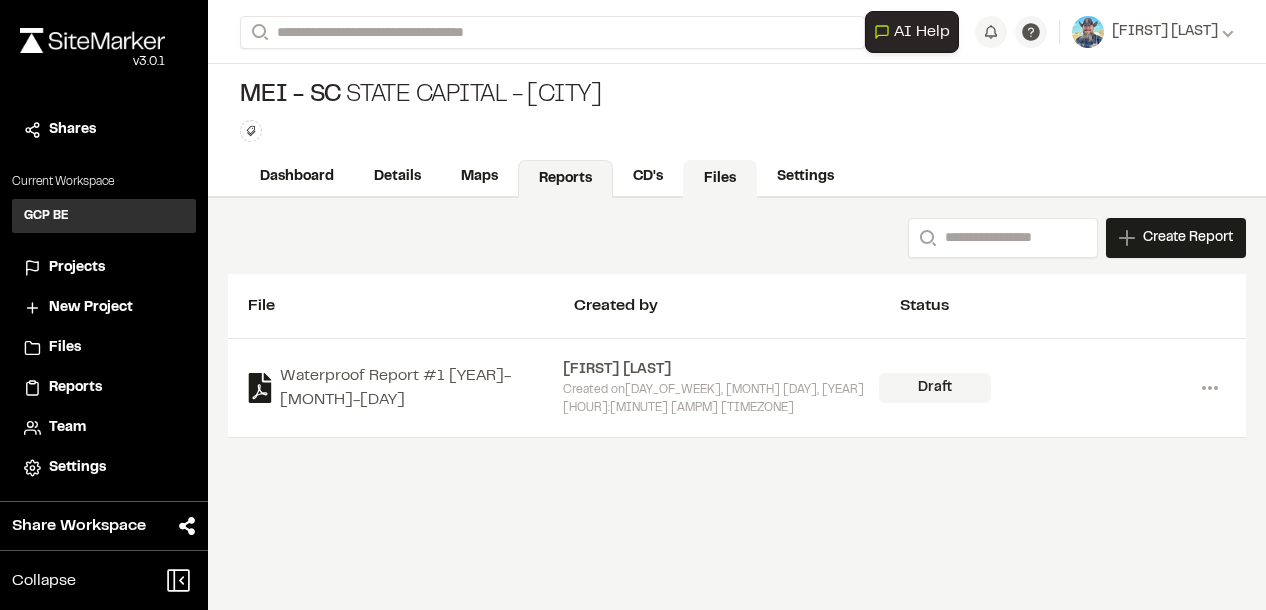 click on "Files" at bounding box center (720, 179) 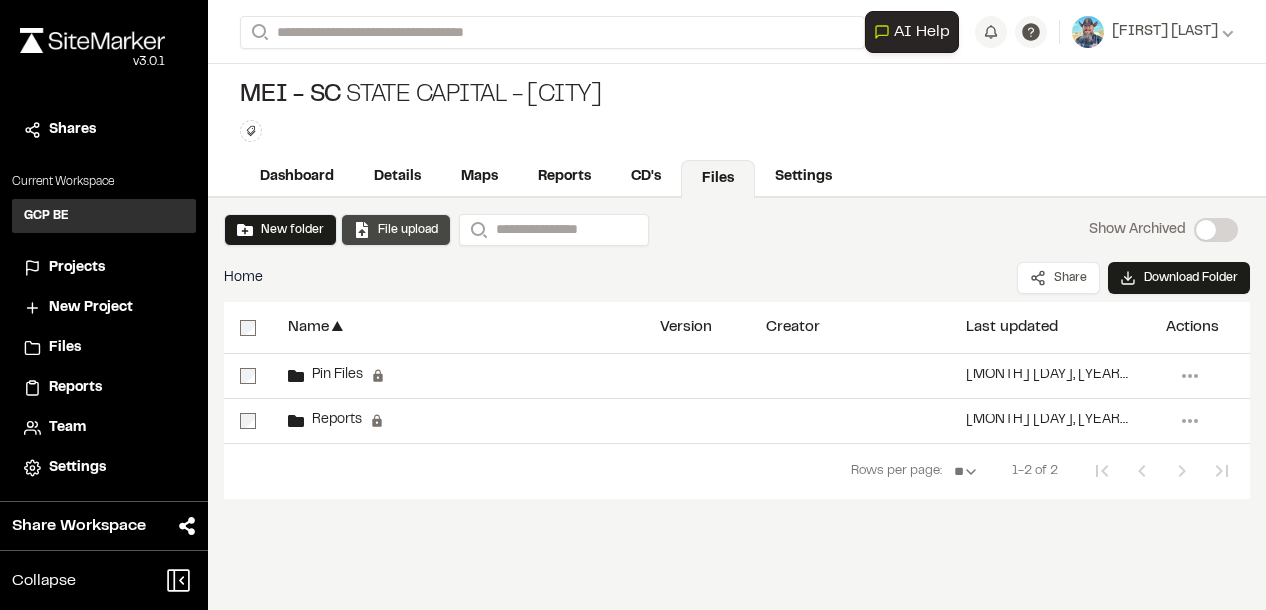 click on "File upload" at bounding box center (396, 230) 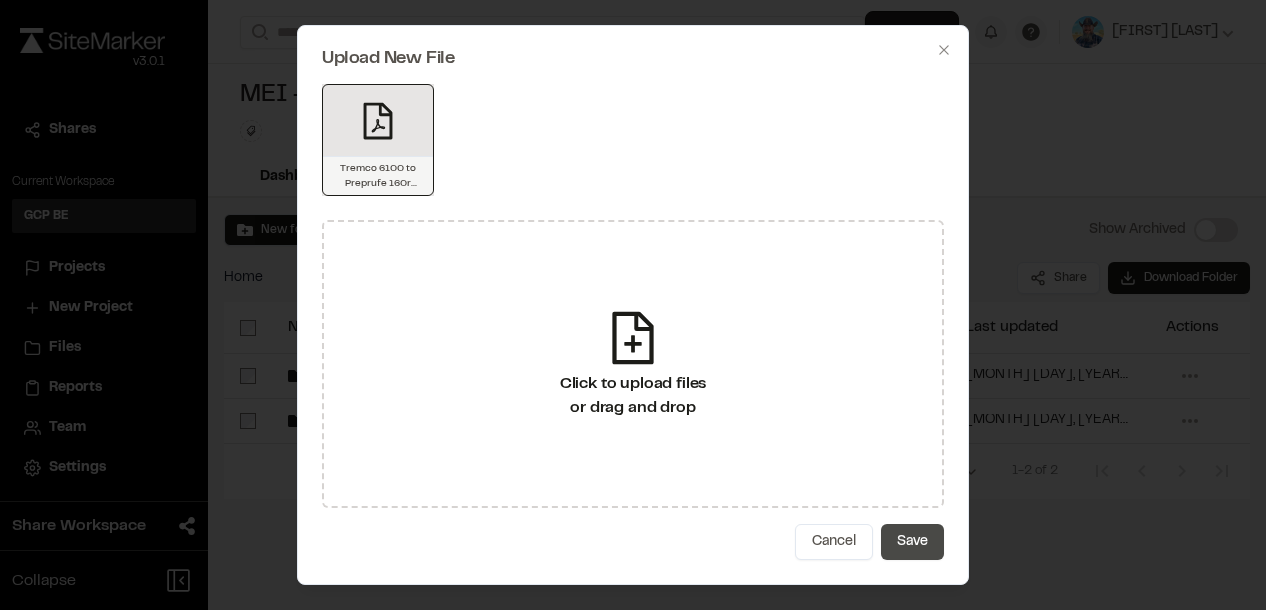 click on "Save" at bounding box center [912, 542] 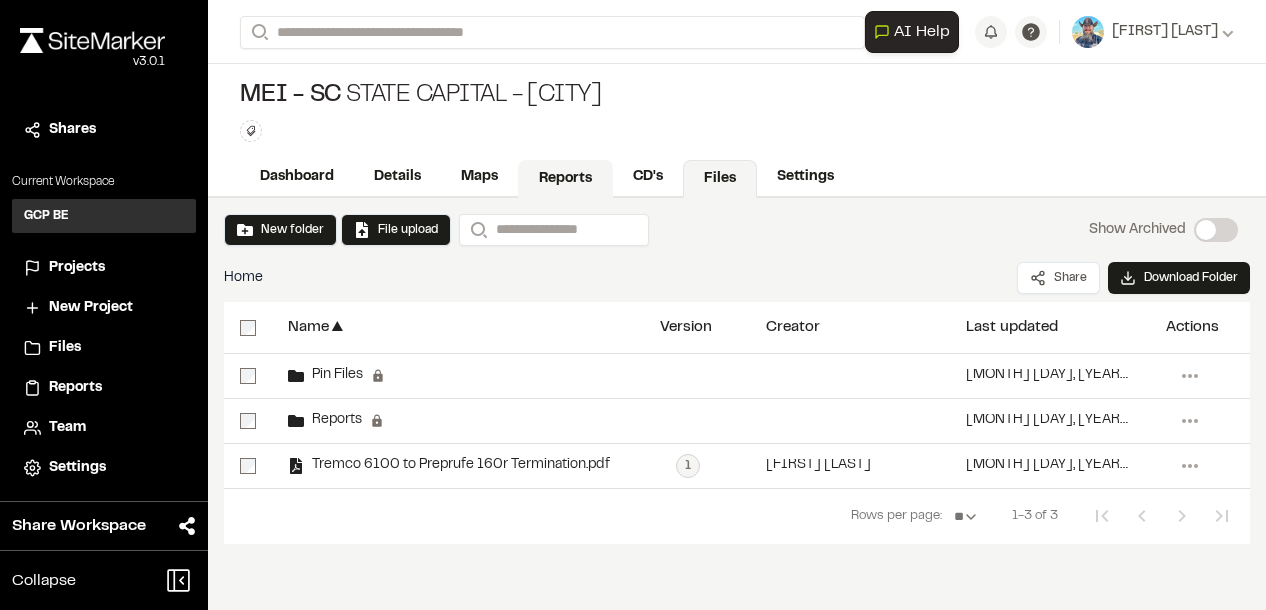 click on "Reports" at bounding box center [565, 179] 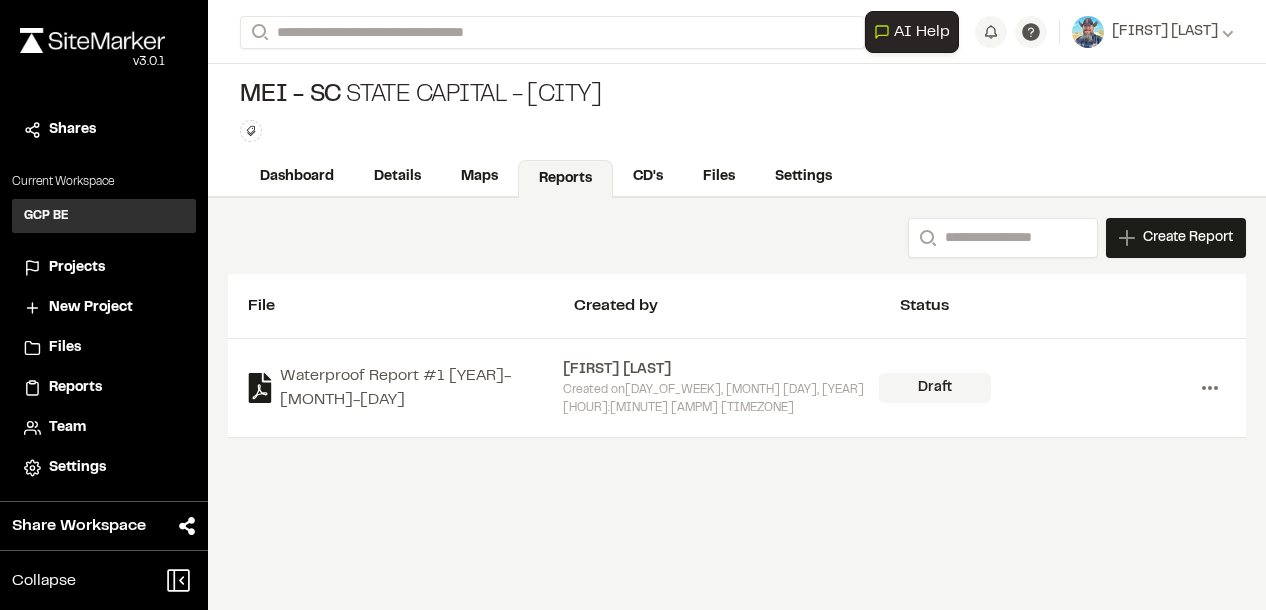 click 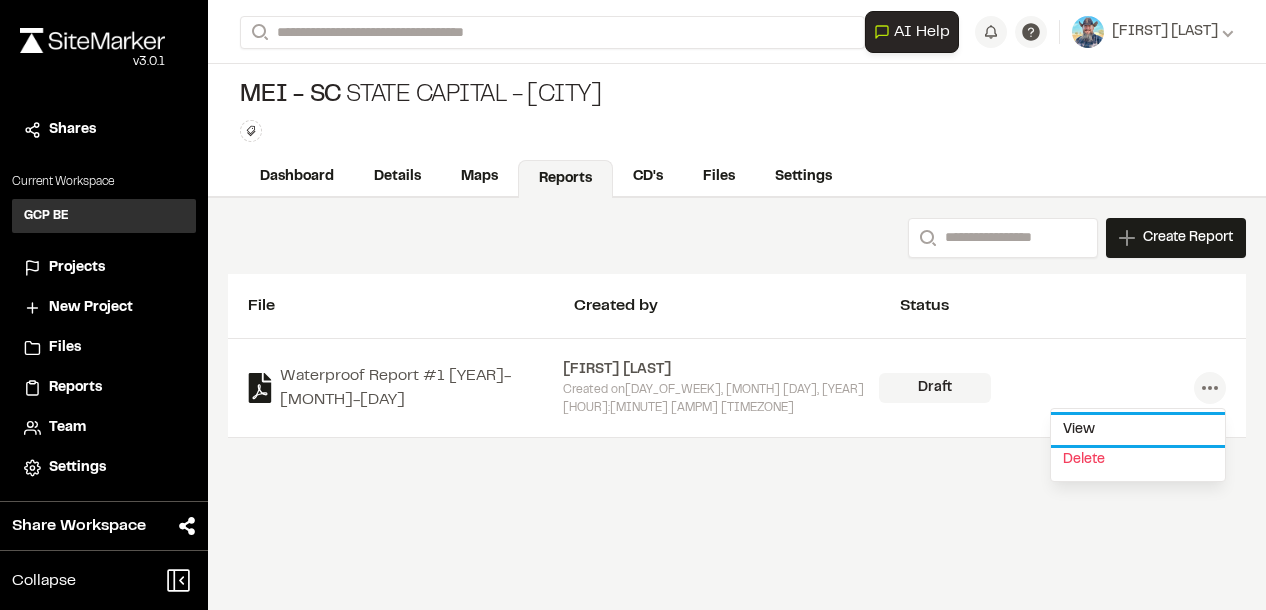 click on "View" at bounding box center (1138, 430) 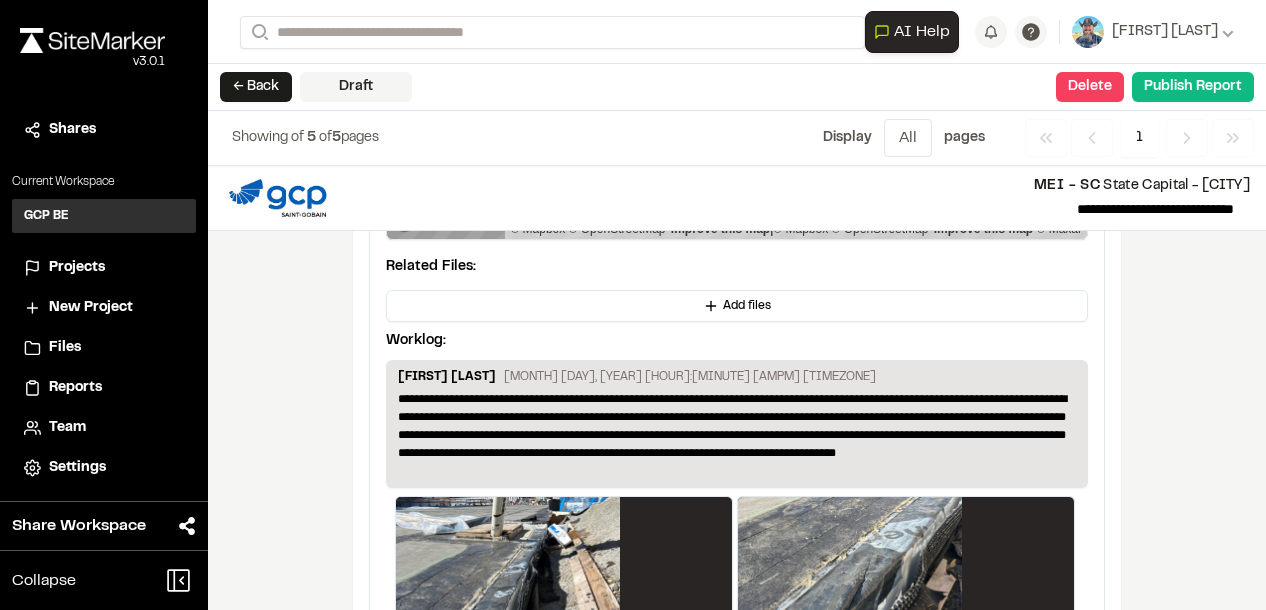 scroll, scrollTop: 2800, scrollLeft: 0, axis: vertical 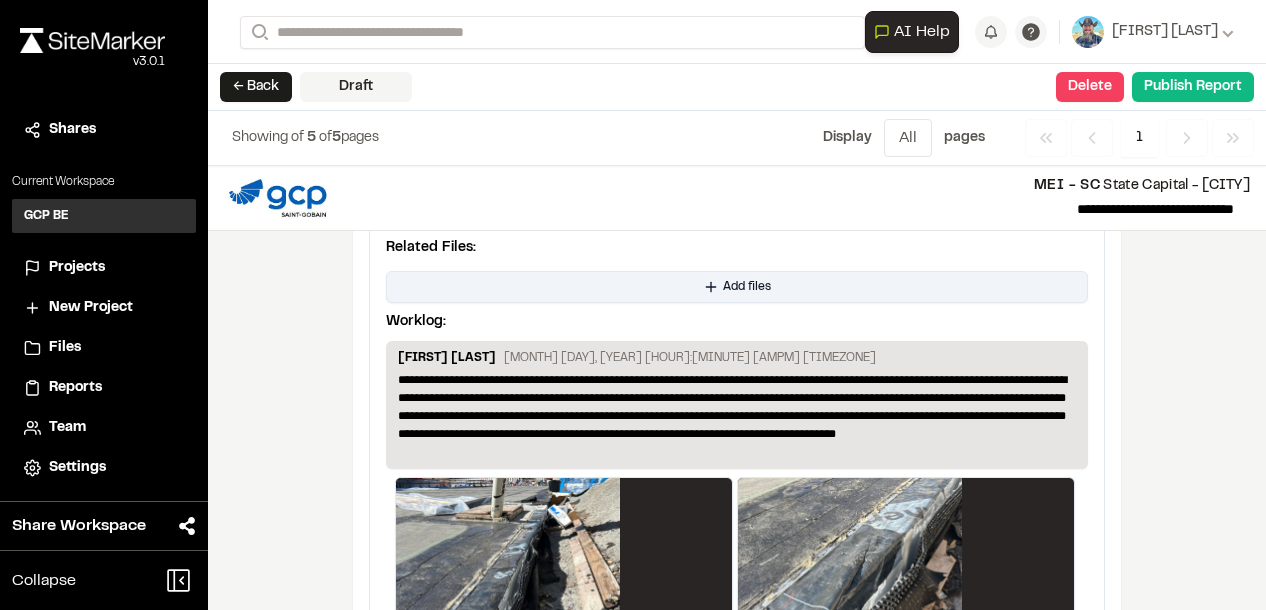 click on "Add files" at bounding box center [747, 287] 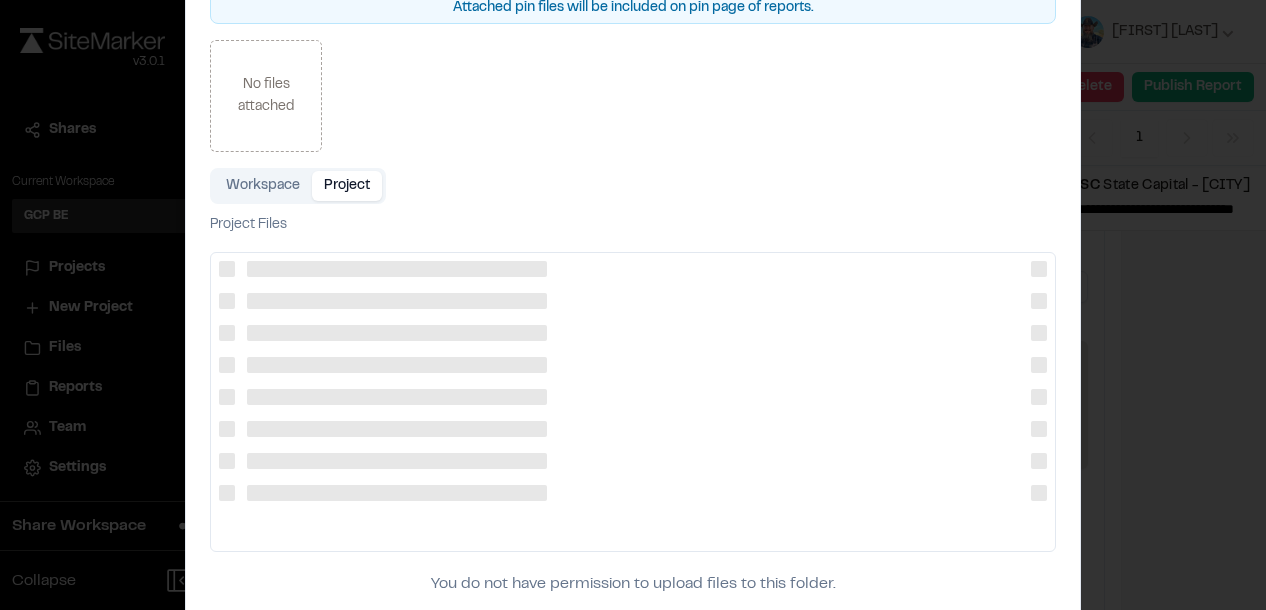click on "Project" at bounding box center (347, 186) 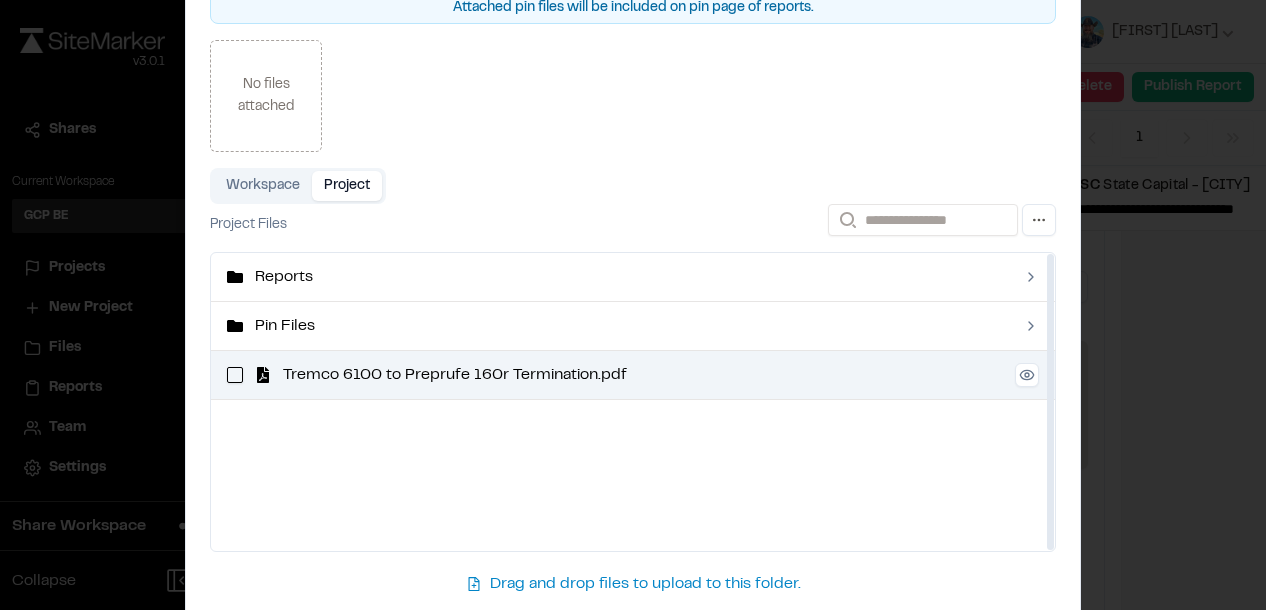 click on "Tremco 6100 to Preprufe 160r Termination.pdf" at bounding box center [643, 375] 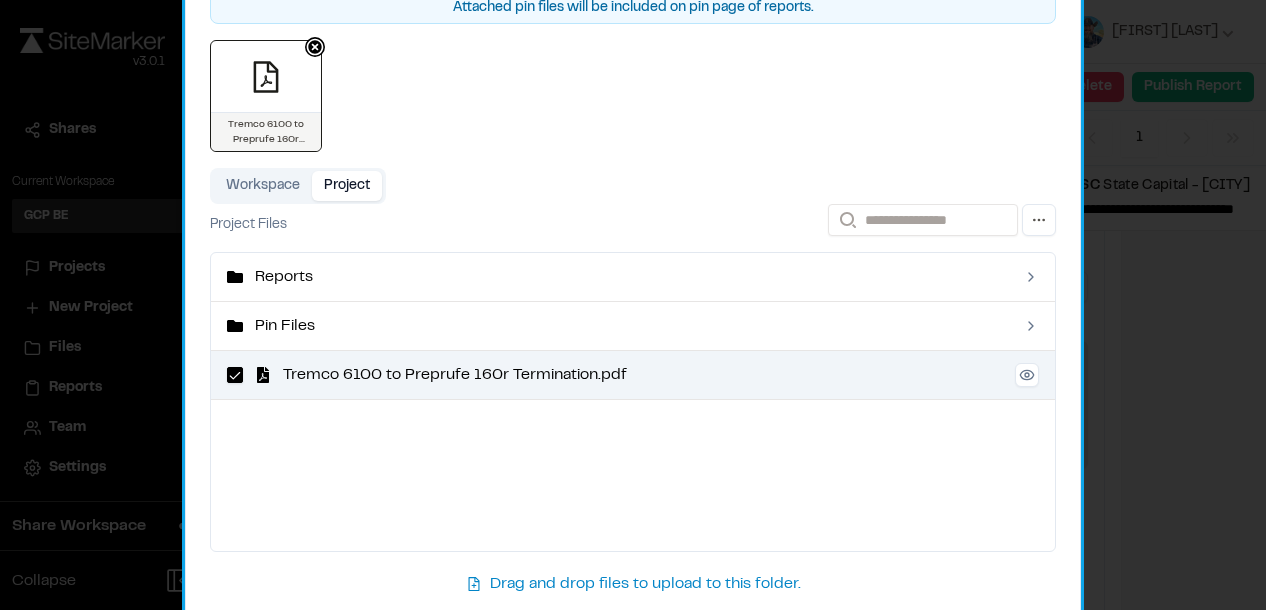 click on "View Tremco 6100 to Preprufe 160r Termination.pdf" at bounding box center (266, 96) 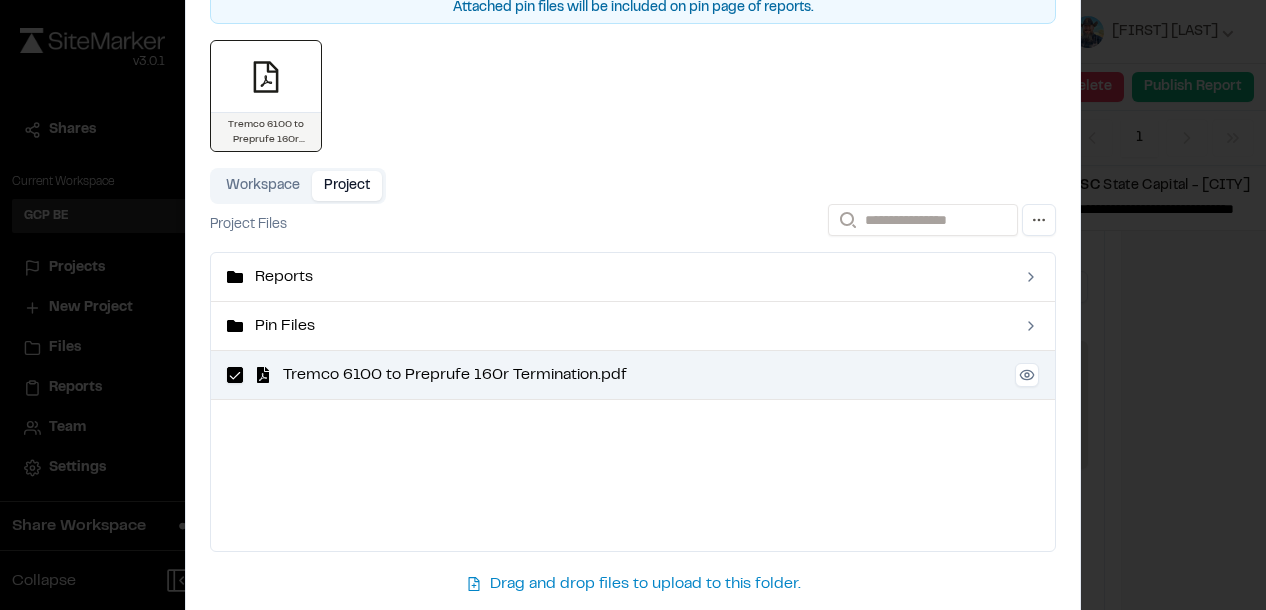 click at bounding box center [633, 305] 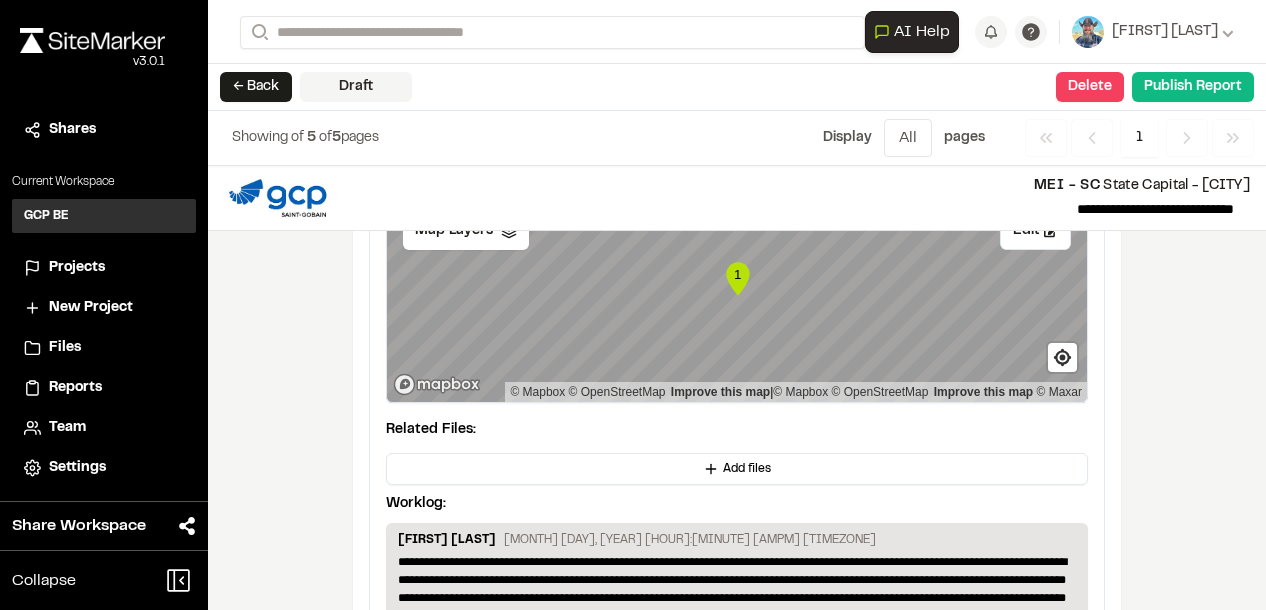 scroll, scrollTop: 2600, scrollLeft: 0, axis: vertical 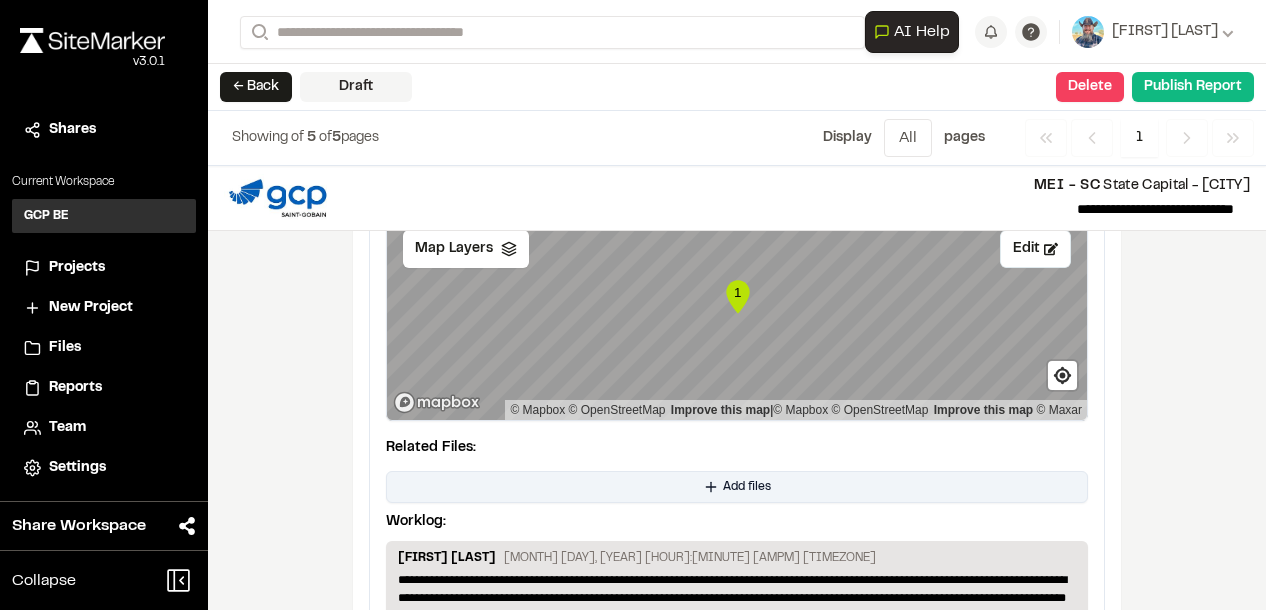 click on "Add files" at bounding box center [747, 487] 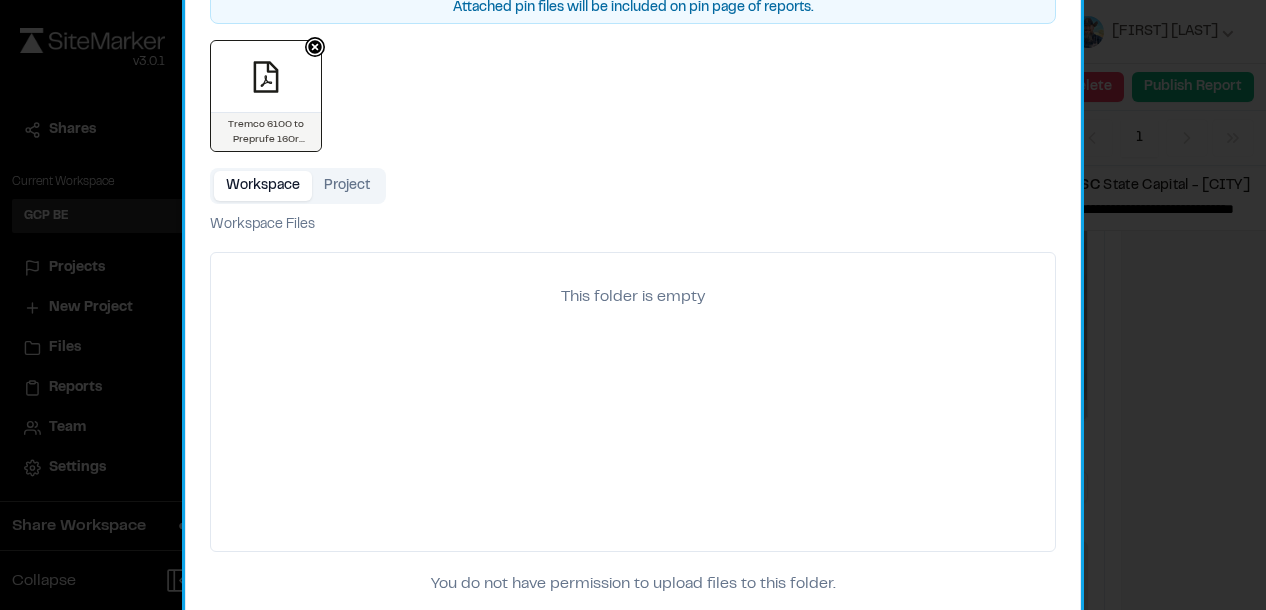 click on "Tremco 6100 to Preprufe 160r Termination.pdf" at bounding box center (266, 131) 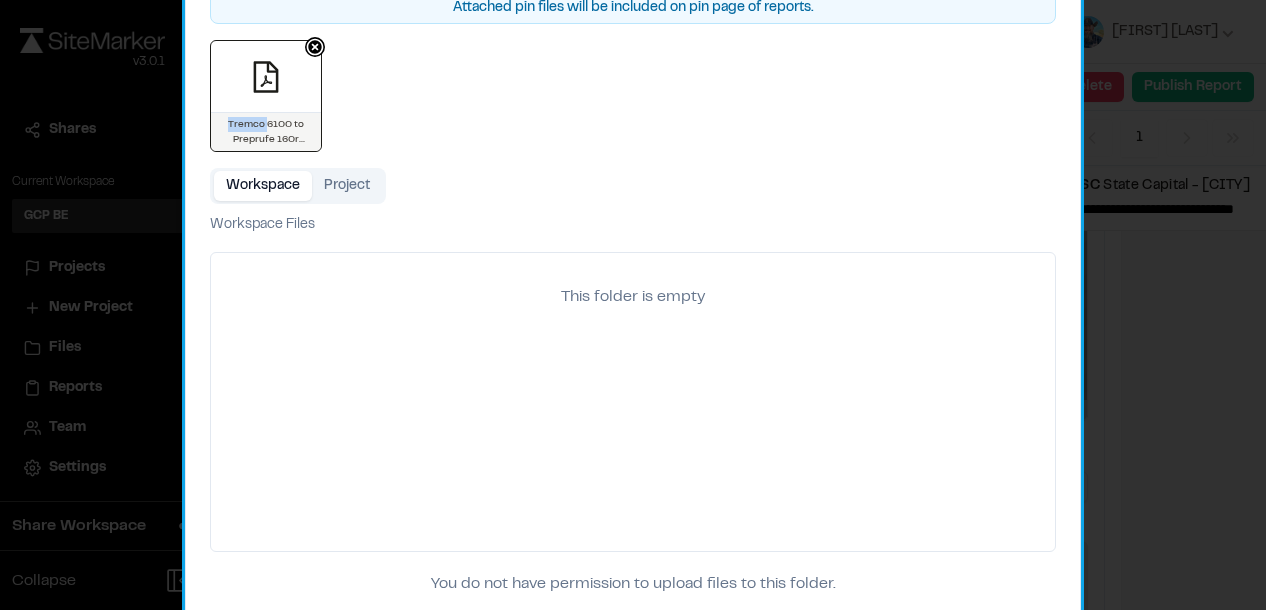 click on "Tremco 6100 to Preprufe 160r Termination.pdf" at bounding box center [266, 132] 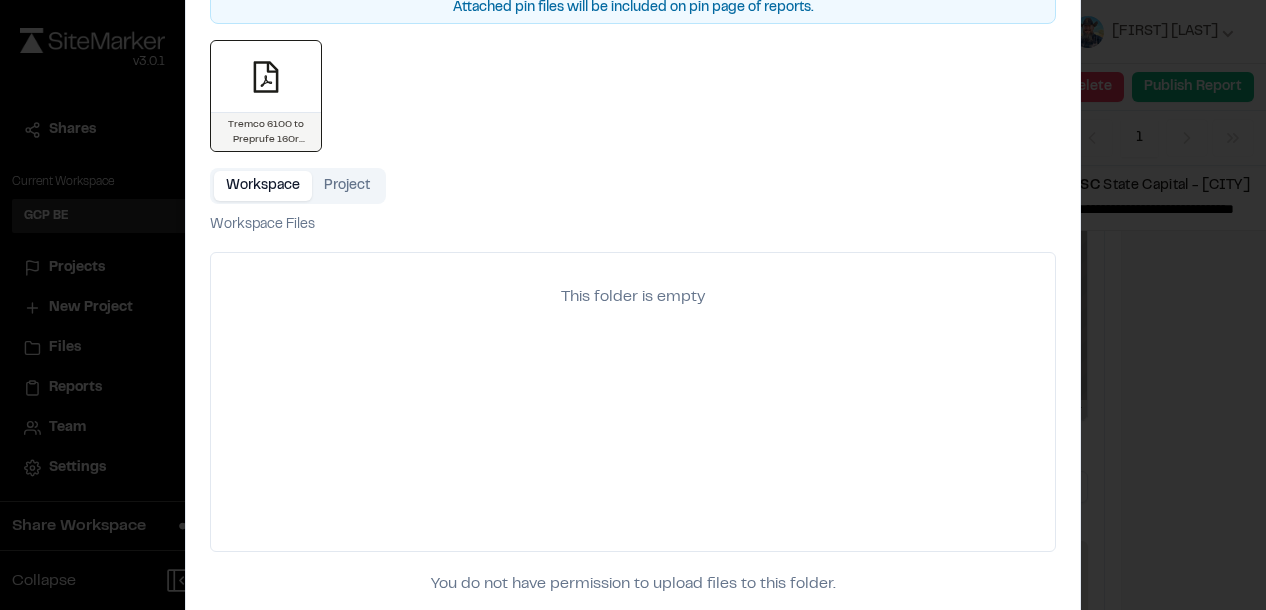click at bounding box center [633, 305] 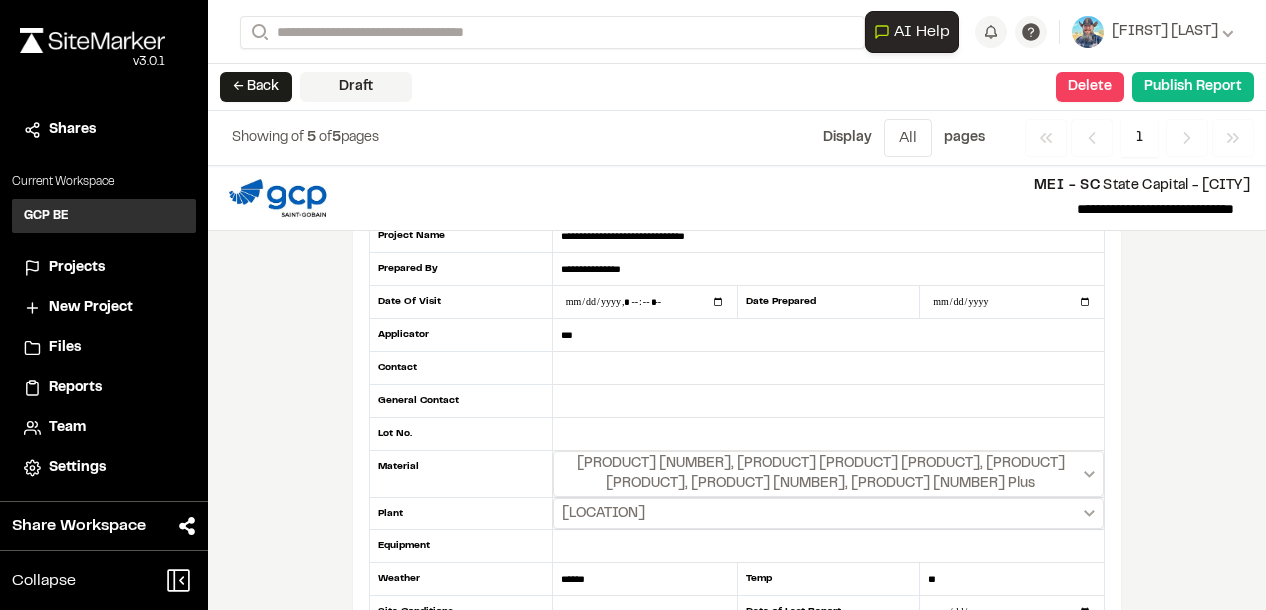 scroll, scrollTop: 0, scrollLeft: 0, axis: both 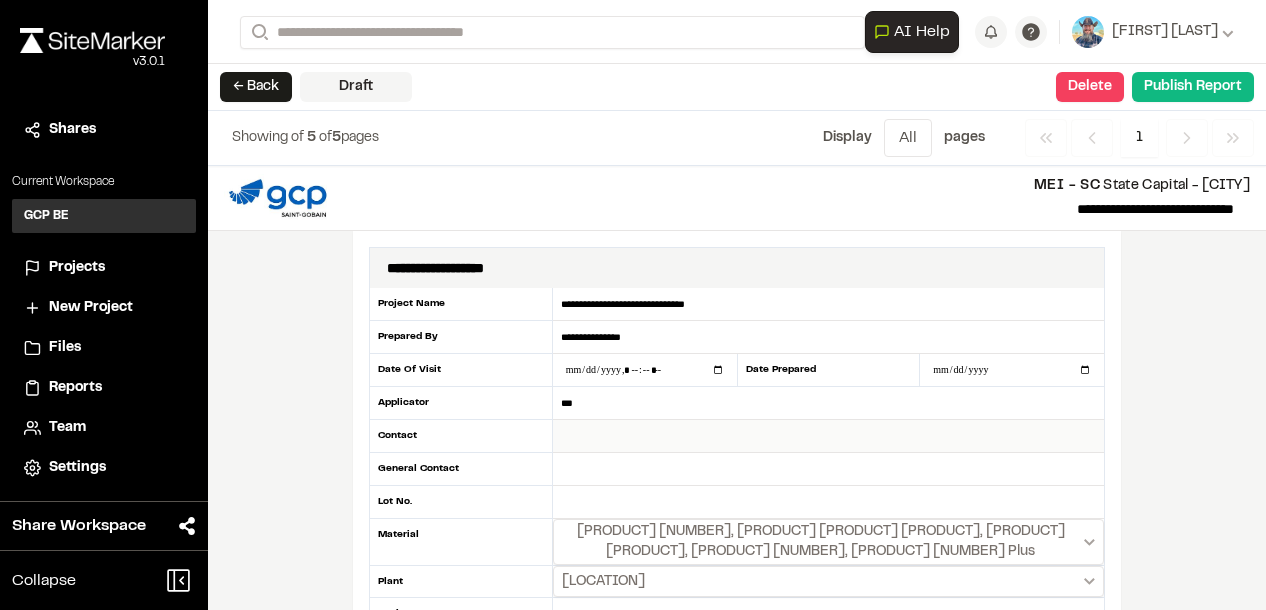 click at bounding box center [828, 436] 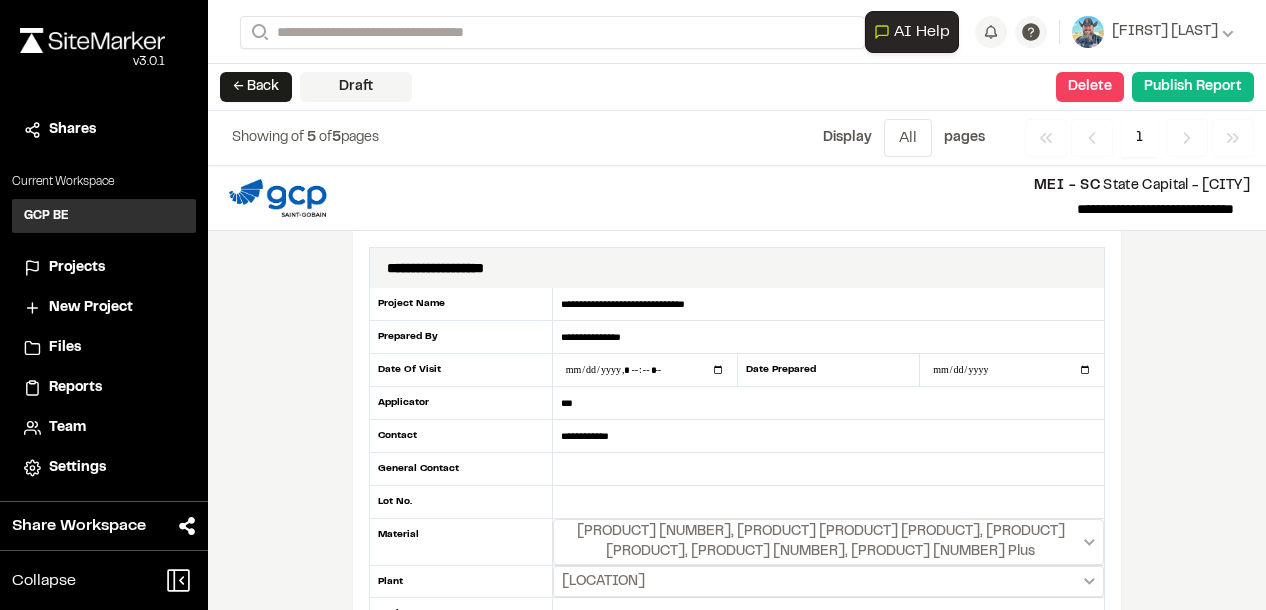 type on "**********" 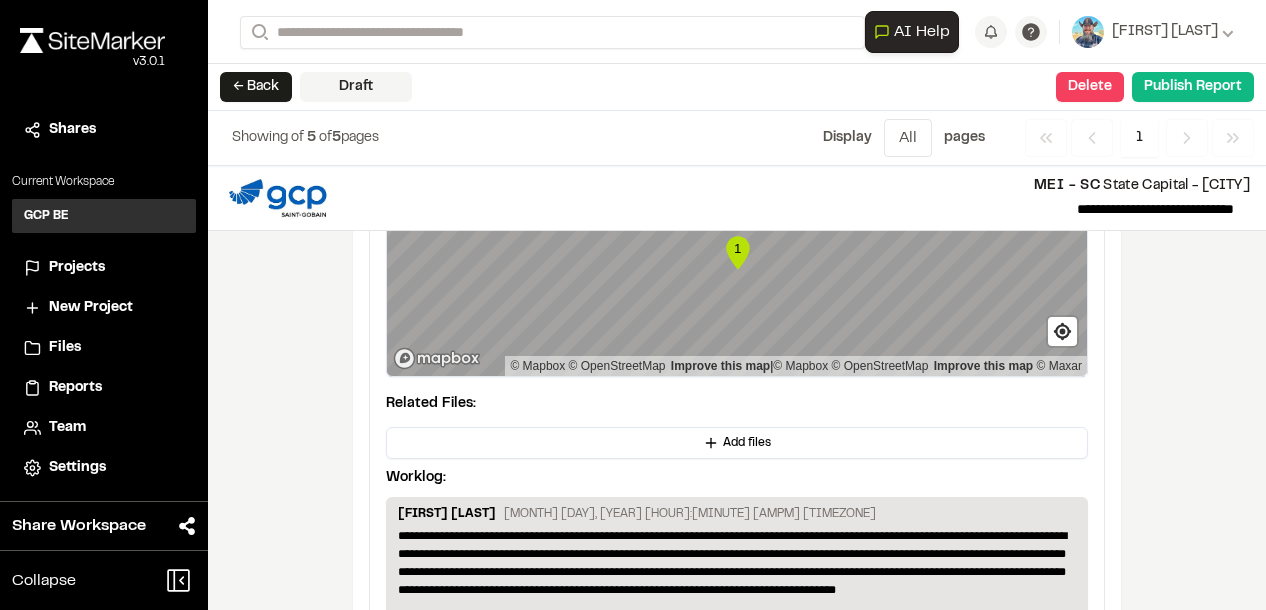 scroll, scrollTop: 2640, scrollLeft: 0, axis: vertical 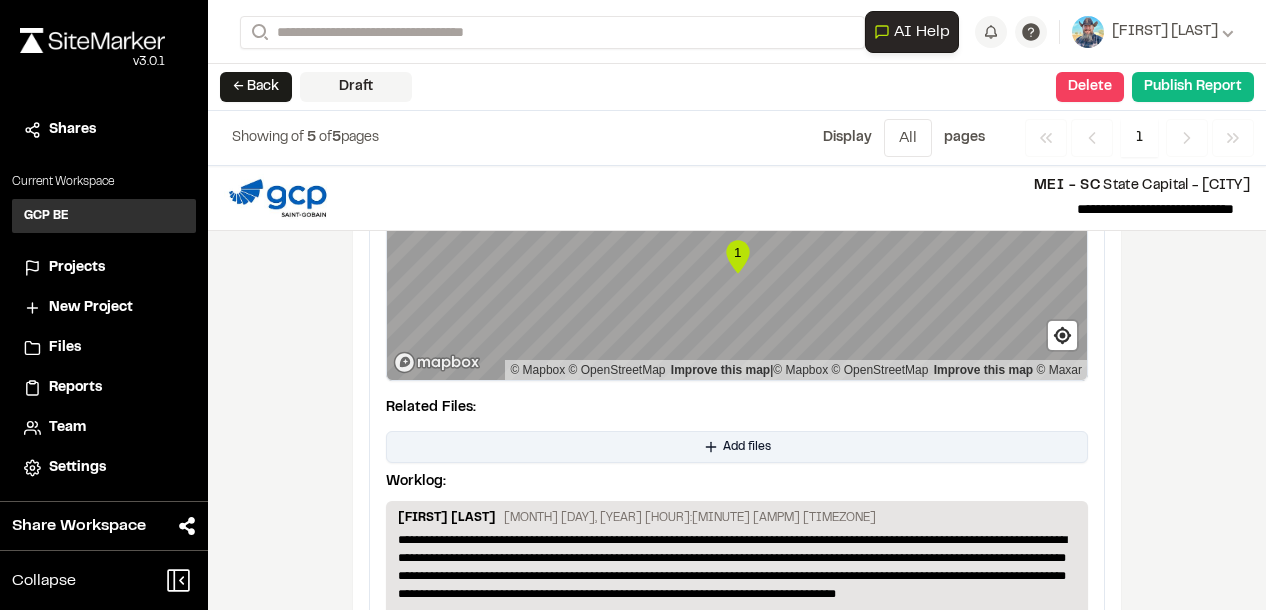 click on "Add files" at bounding box center [737, 447] 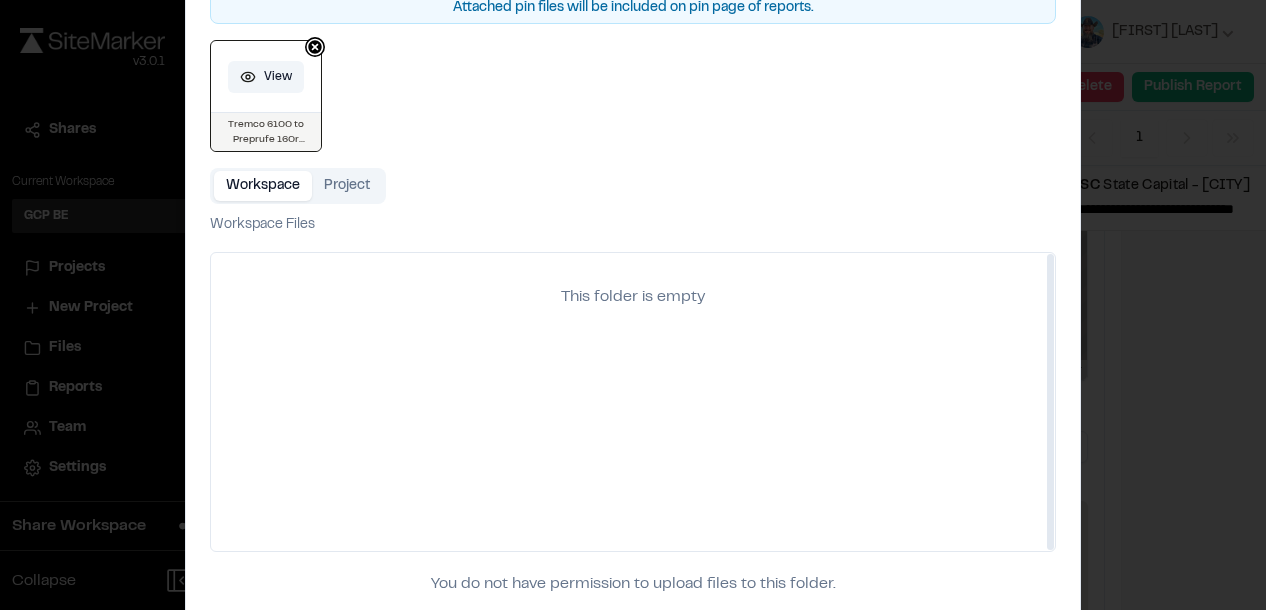 click on "View" at bounding box center [266, 77] 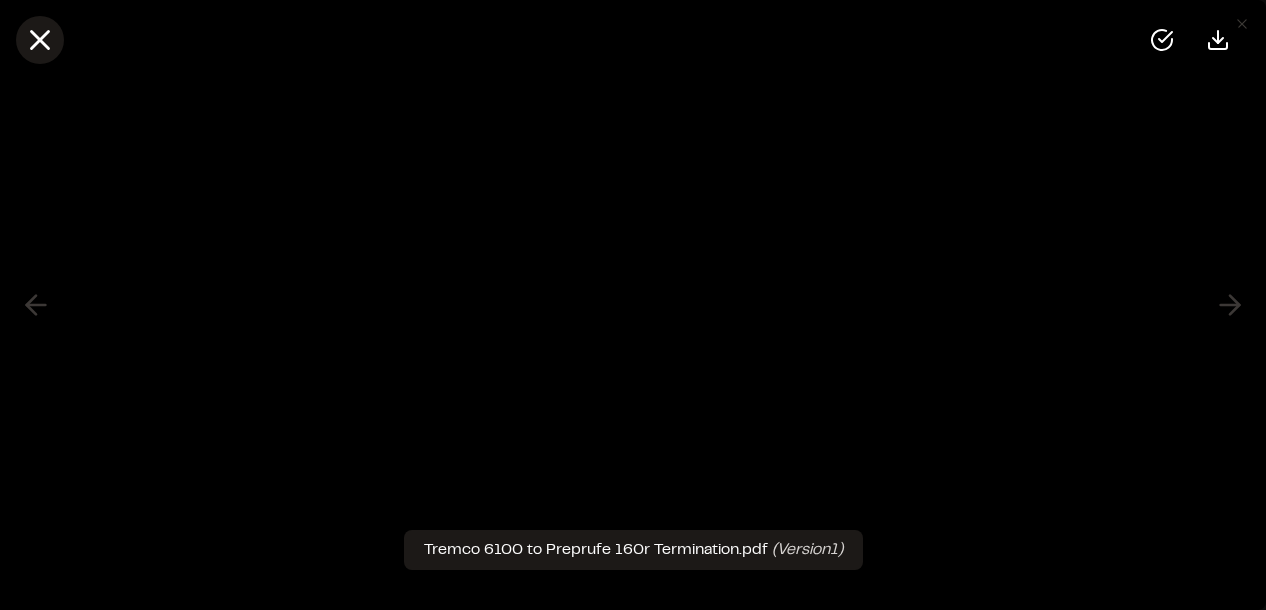 click 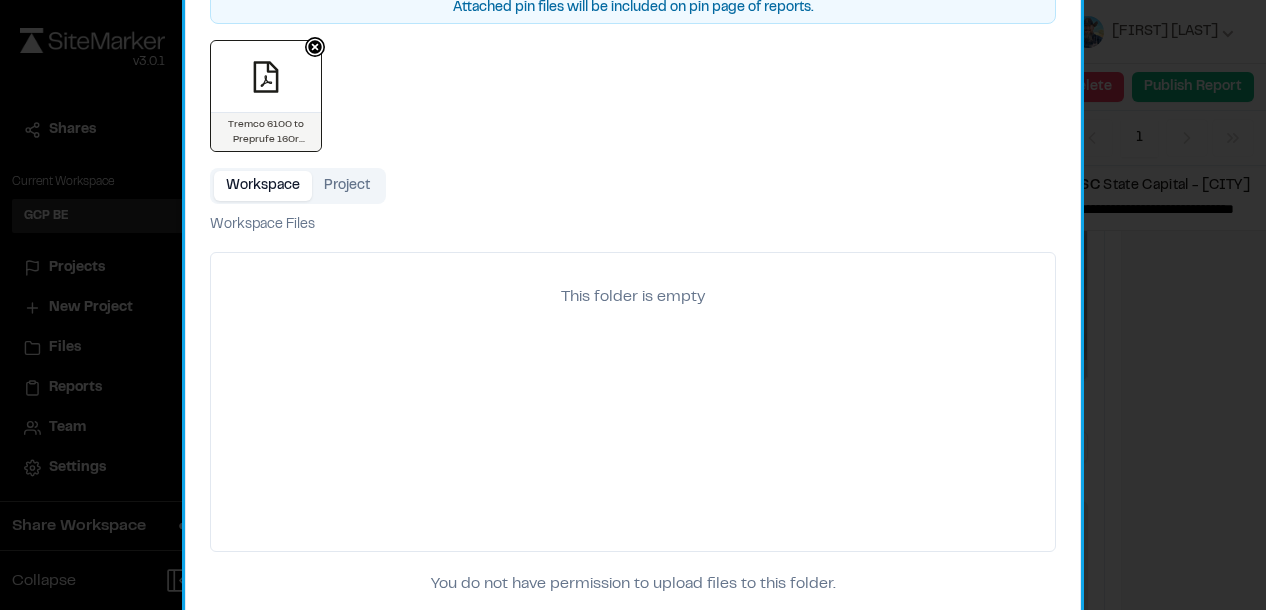 click on "Tremco 6100 to Preprufe 160r Termination.pdf" at bounding box center (266, 131) 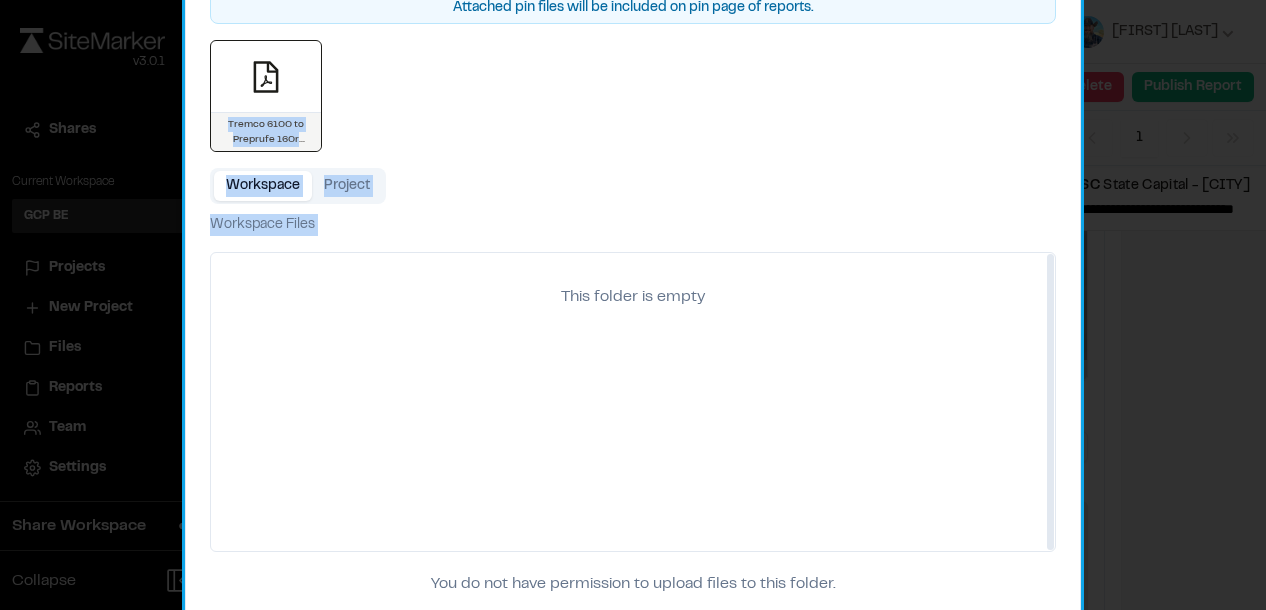 drag, startPoint x: 266, startPoint y: 108, endPoint x: 423, endPoint y: 378, distance: 312.32834 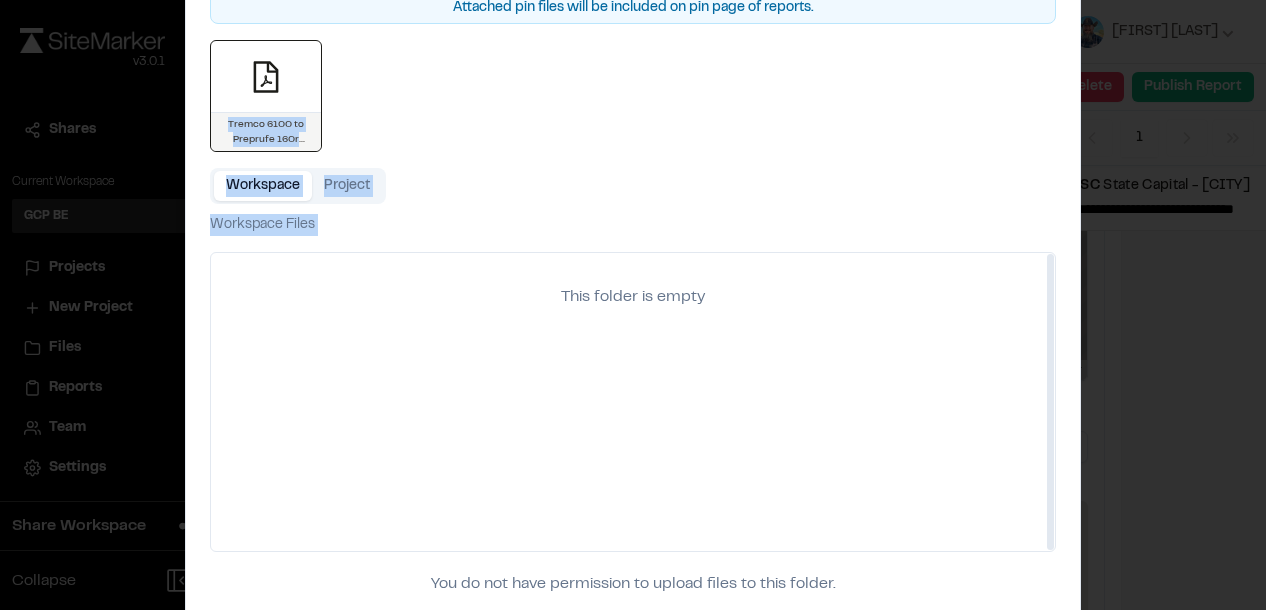 drag, startPoint x: 475, startPoint y: 213, endPoint x: 416, endPoint y: 164, distance: 76.6942 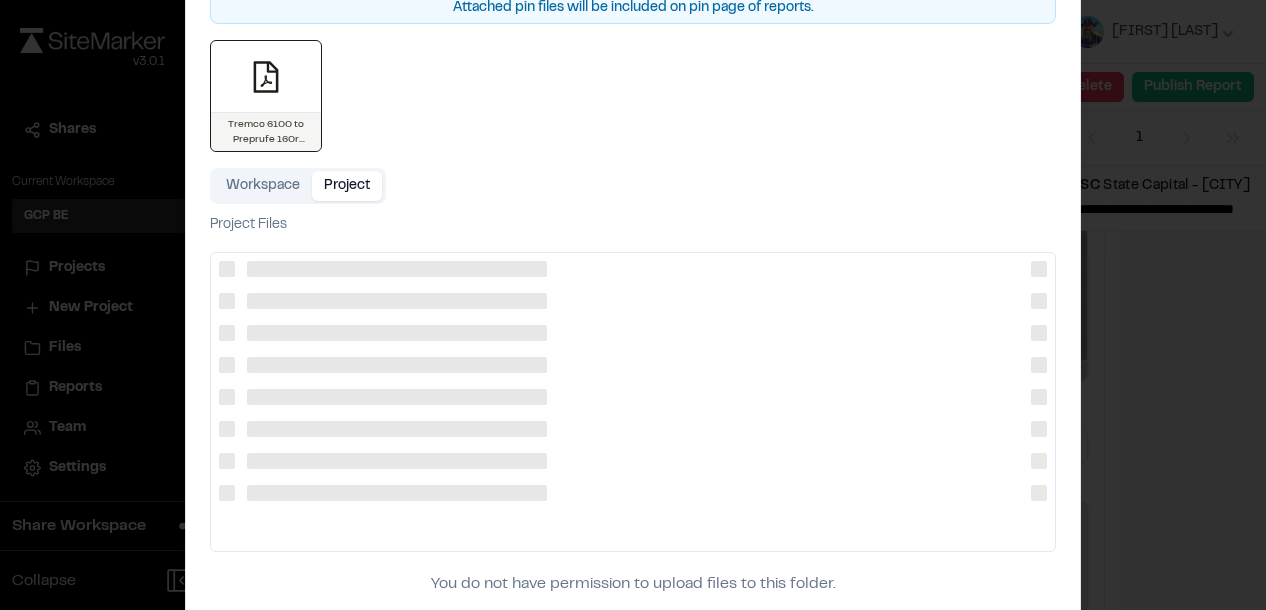 click on "Project" at bounding box center [347, 186] 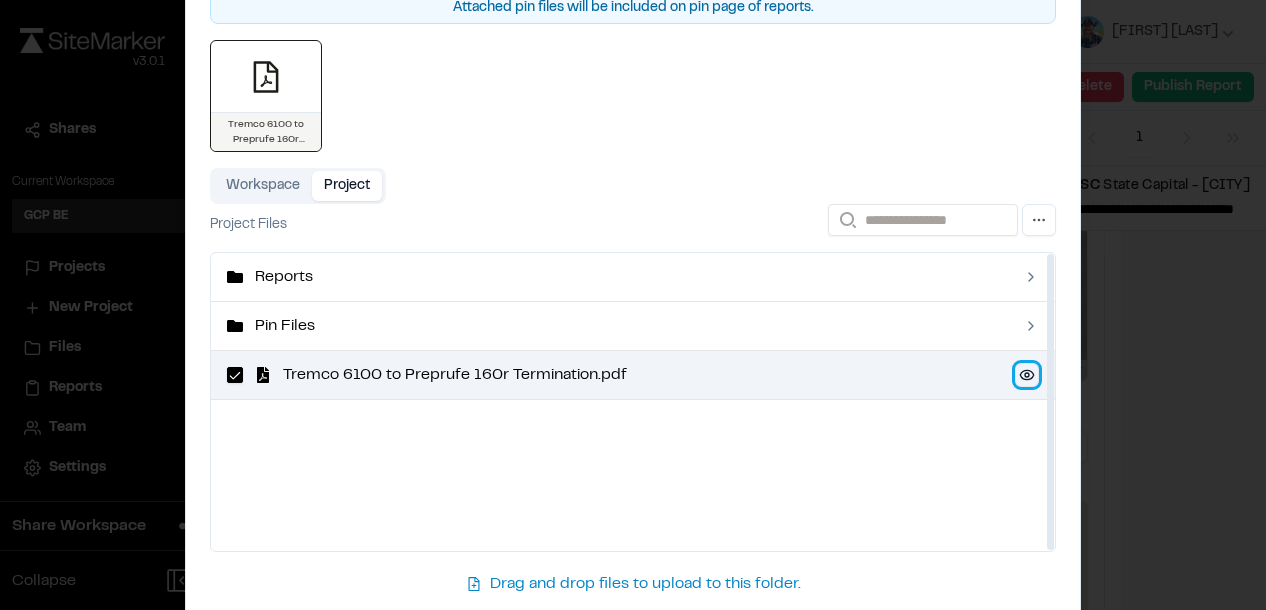 click at bounding box center [1027, 375] 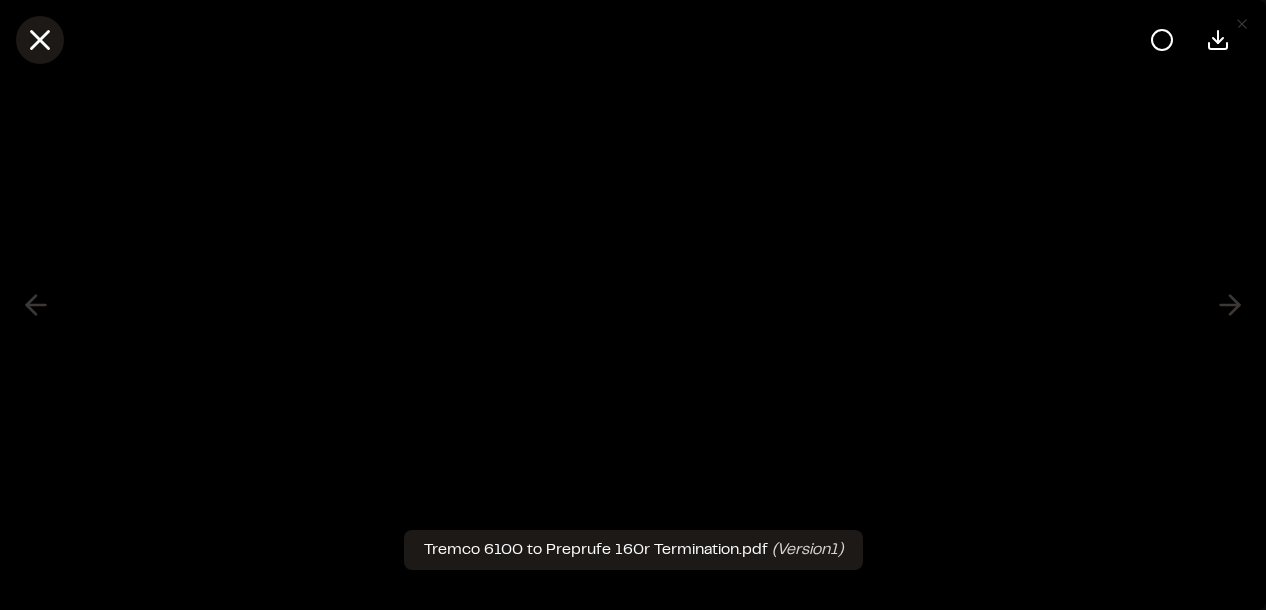 click 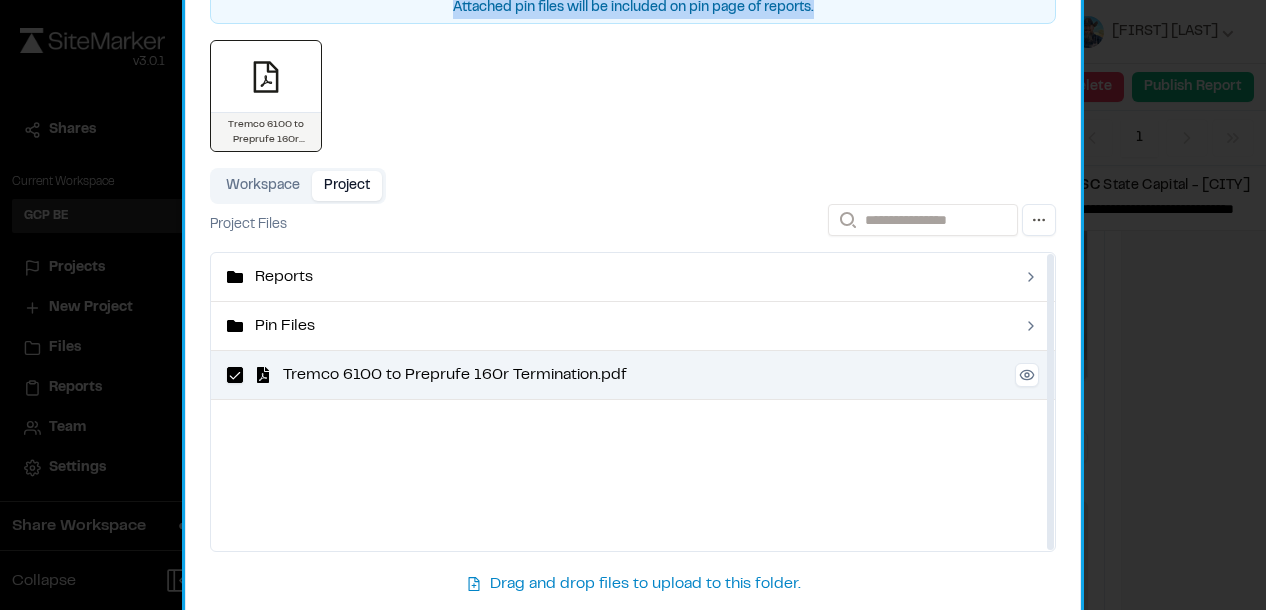 drag, startPoint x: 267, startPoint y: 111, endPoint x: 432, endPoint y: 509, distance: 430.84683 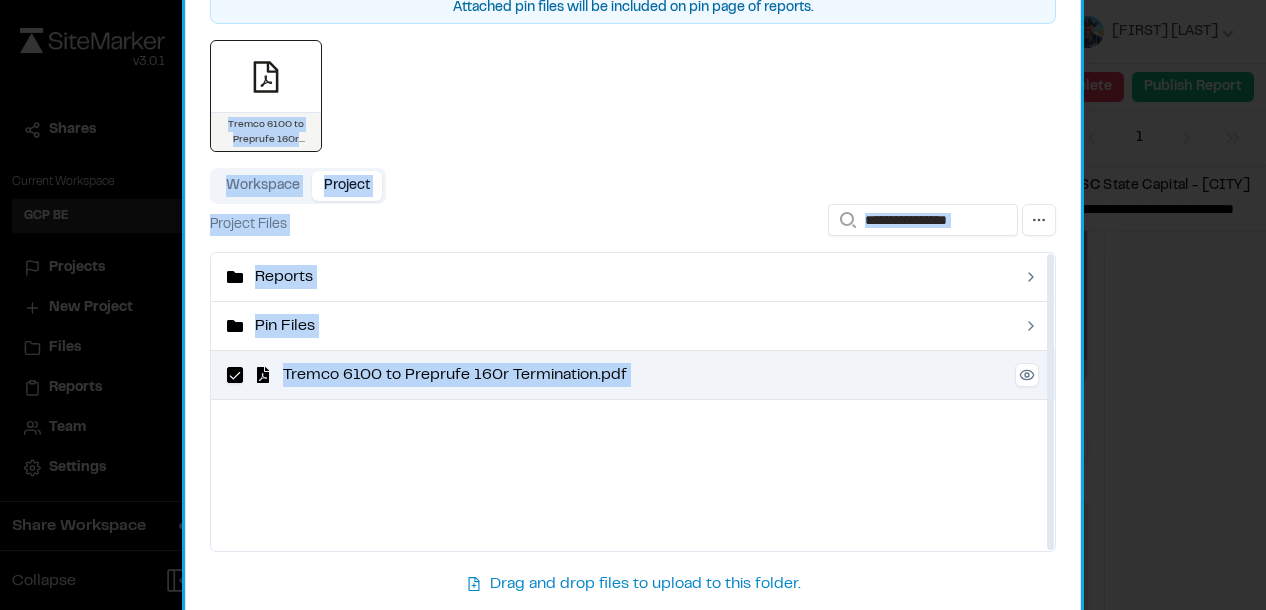 click on "Reports Pin Files Tremco 6100 to Preprufe 160r Termination.pdf" at bounding box center (633, 403) 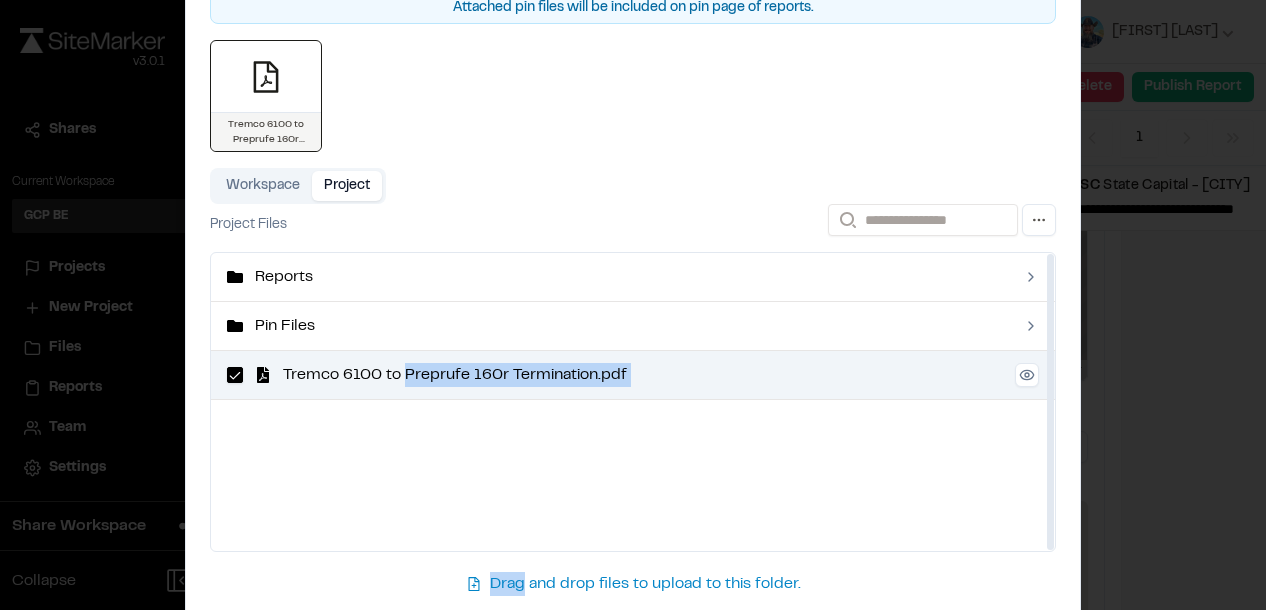 scroll, scrollTop: 1, scrollLeft: 0, axis: vertical 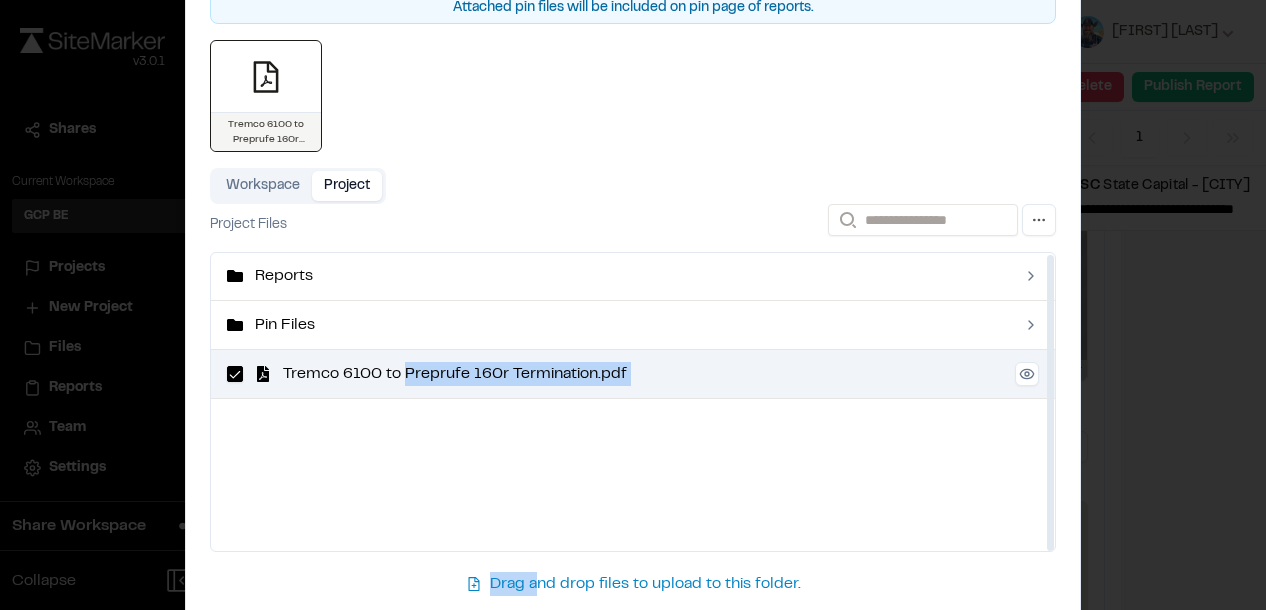 drag, startPoint x: 404, startPoint y: 371, endPoint x: 539, endPoint y: 579, distance: 247.96976 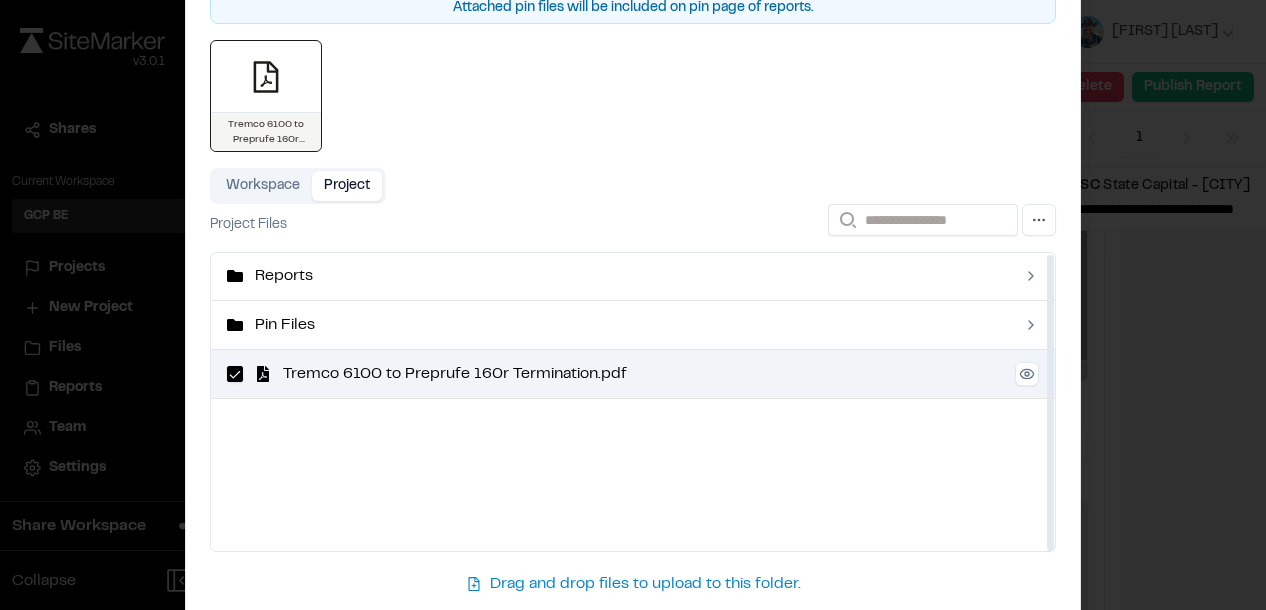click on "Tremco 6100 to Preprufe 160r Termination.pdf" at bounding box center [633, 374] 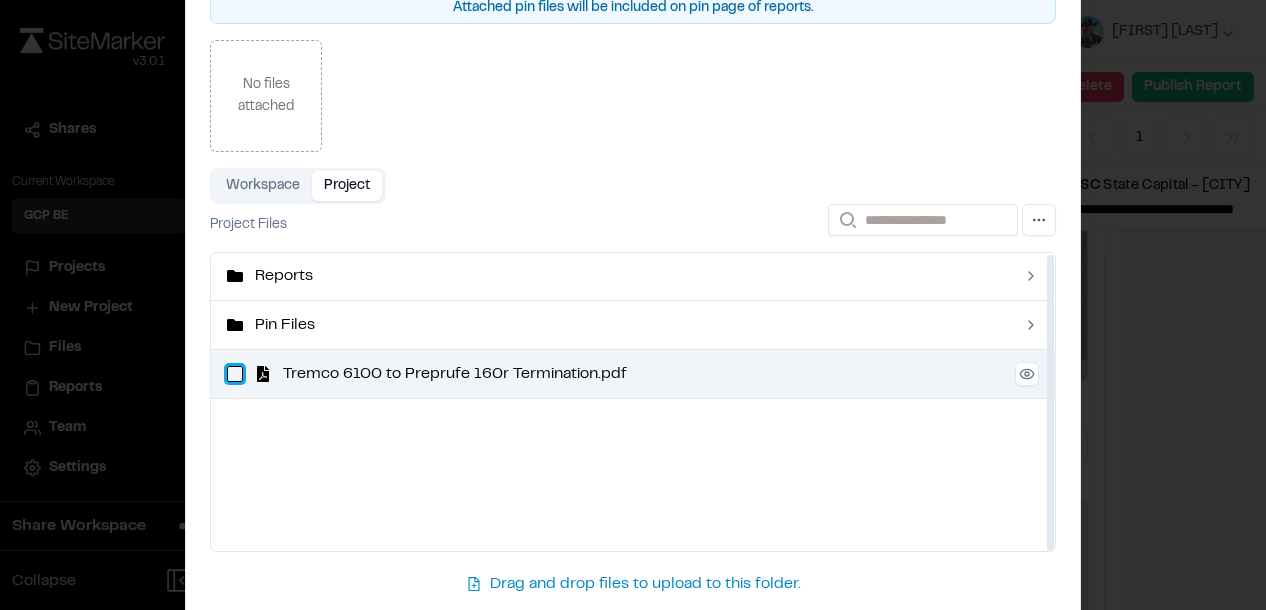 click at bounding box center [235, 374] 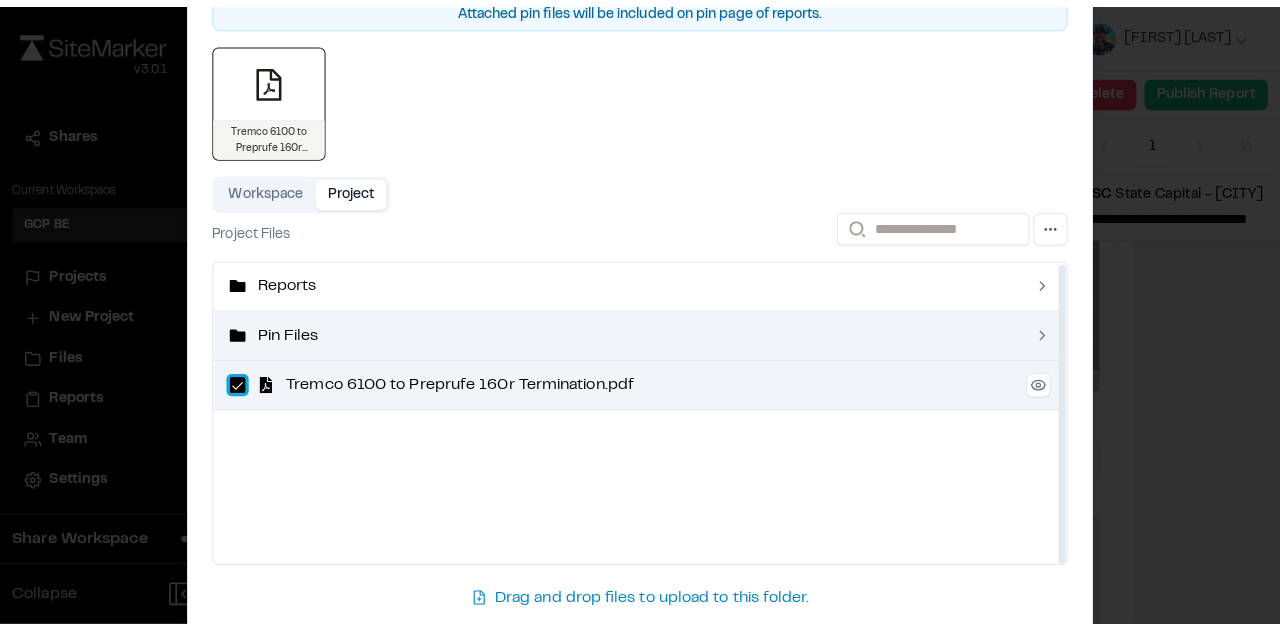 scroll, scrollTop: 0, scrollLeft: 0, axis: both 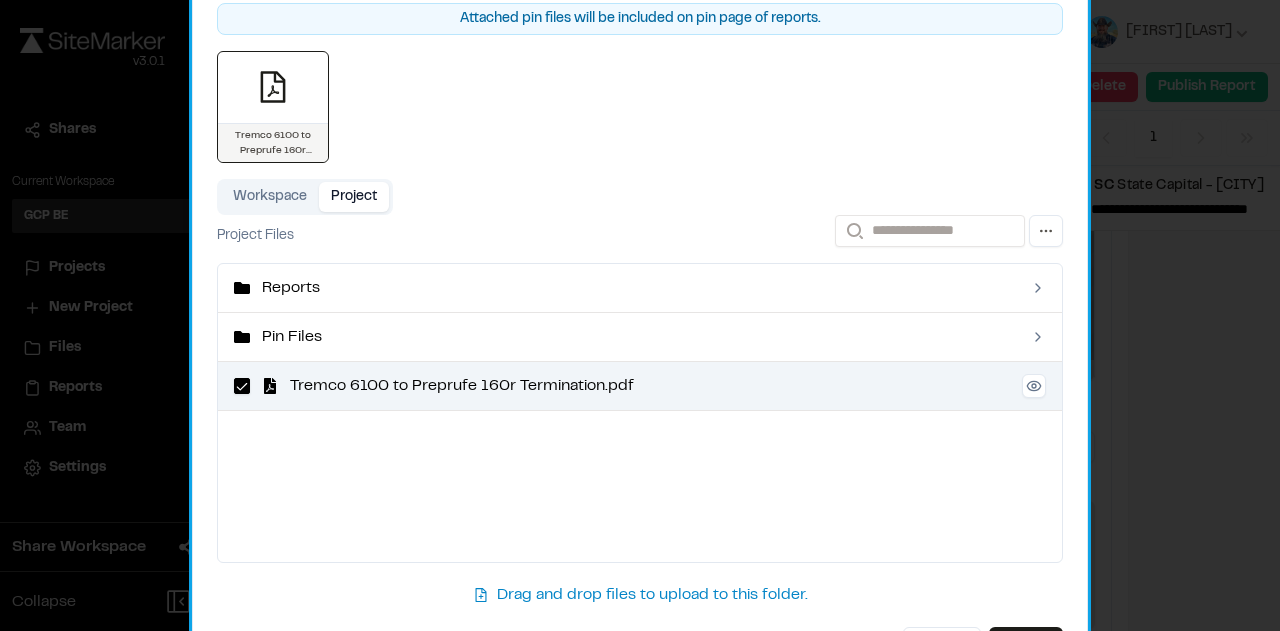click on "Attach Files Attached pin files will be included on pin page of reports. View Tremco 6100 to Preprufe 160r Termination.pdf Workspace Project Project Files Search Reports Pin Files Tremco 6100 to Preprufe 160r Termination.pdf Drag and drop files to upload to this folder. Cancel Attach Close" at bounding box center [640, 316] 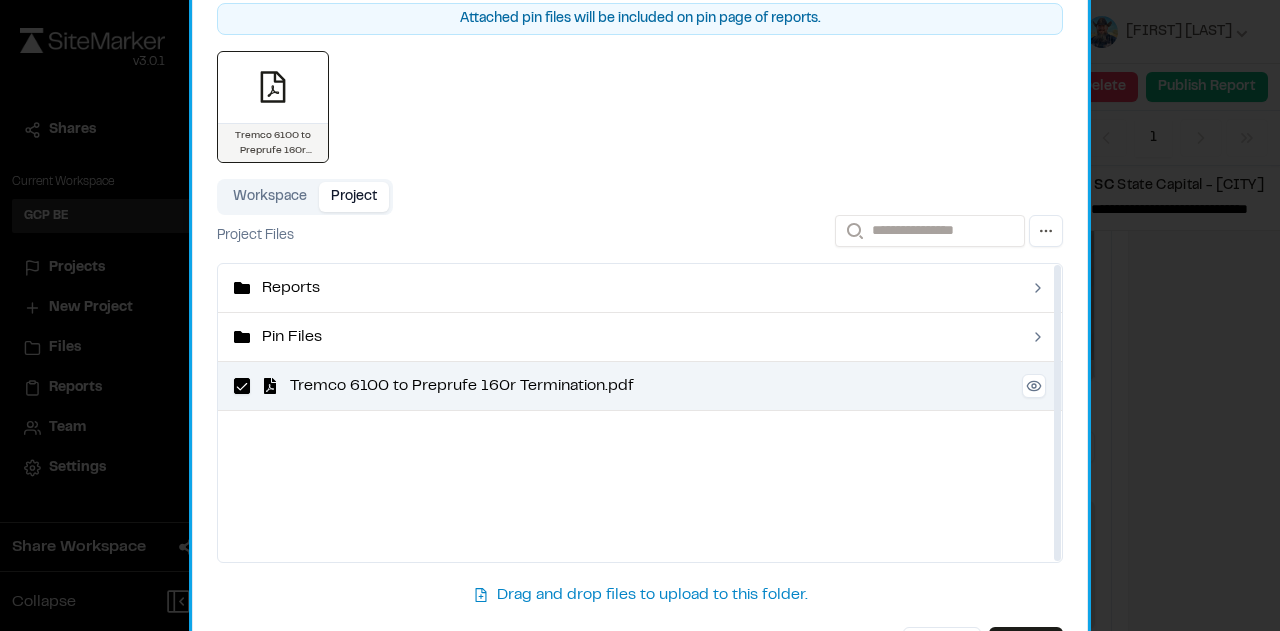 scroll, scrollTop: 1, scrollLeft: 0, axis: vertical 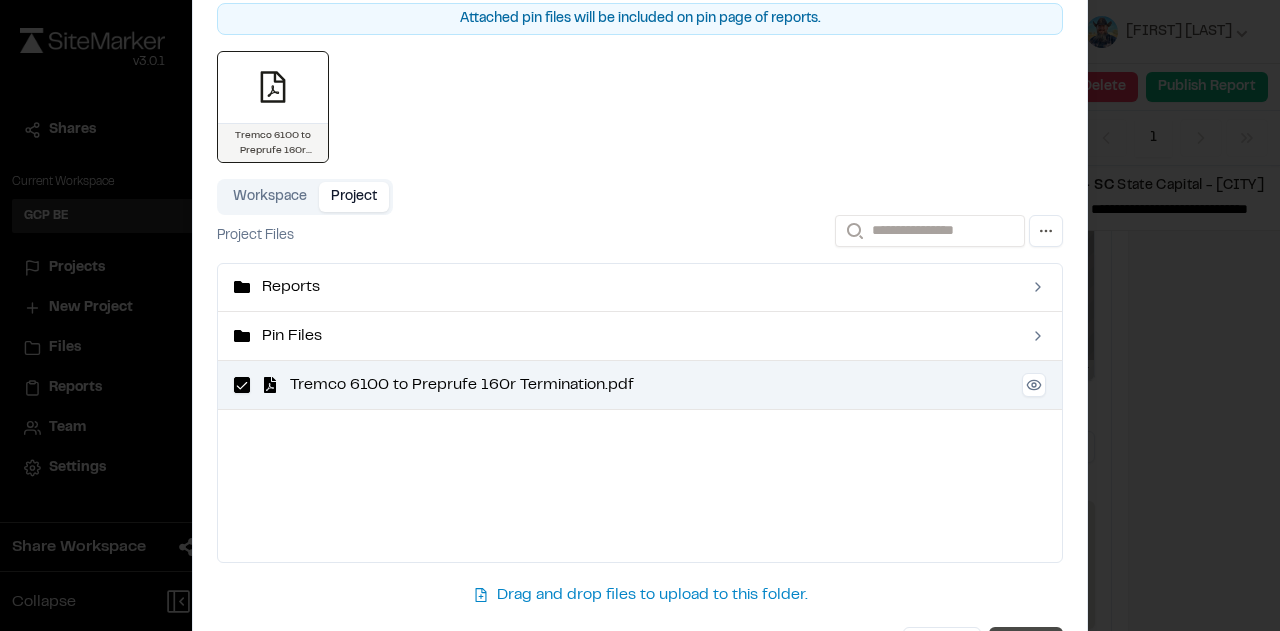 click on "Attach" at bounding box center (1026, 645) 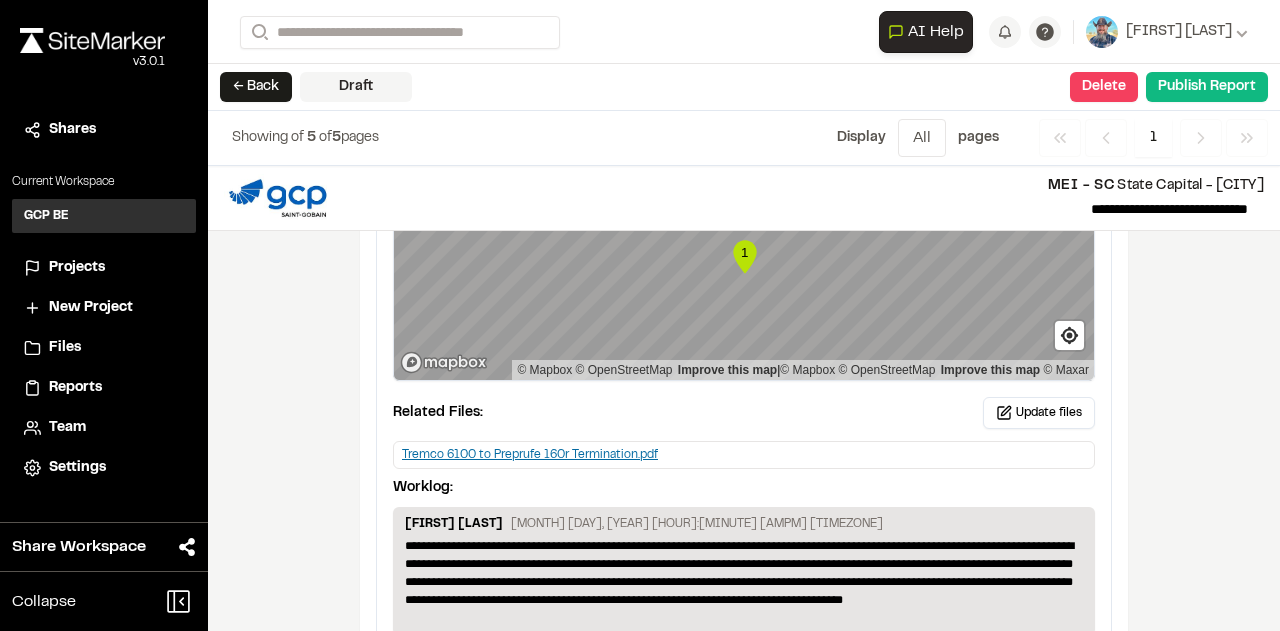 click on "**********" at bounding box center [744, 398] 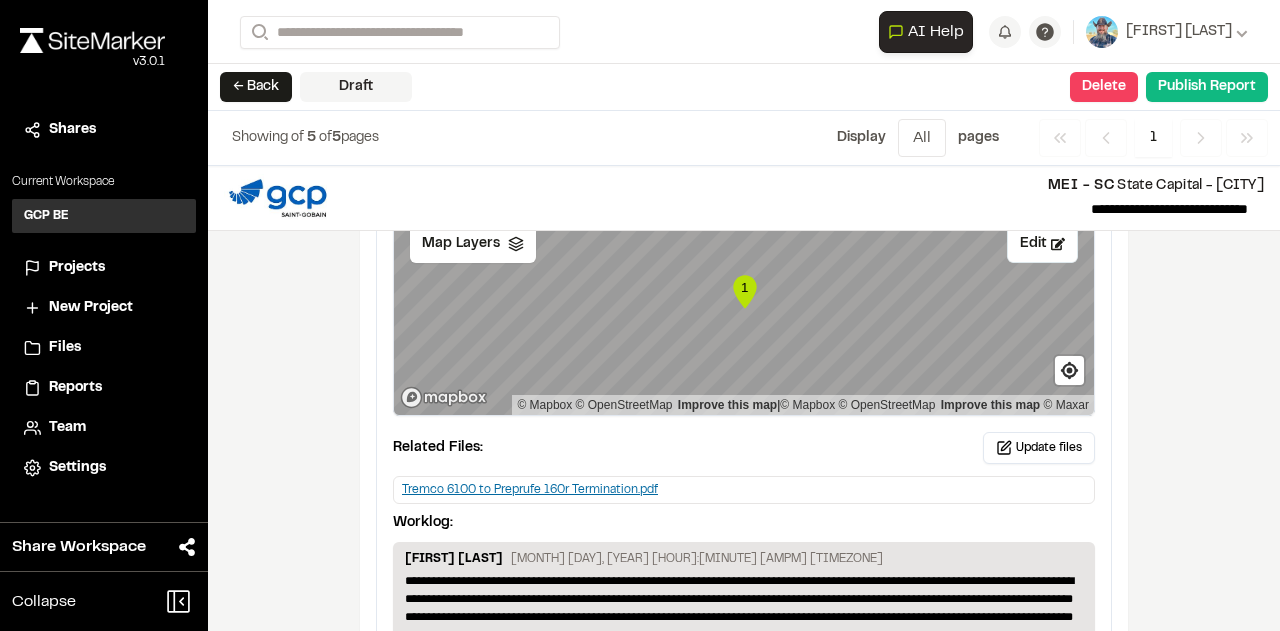 scroll, scrollTop: 2540, scrollLeft: 0, axis: vertical 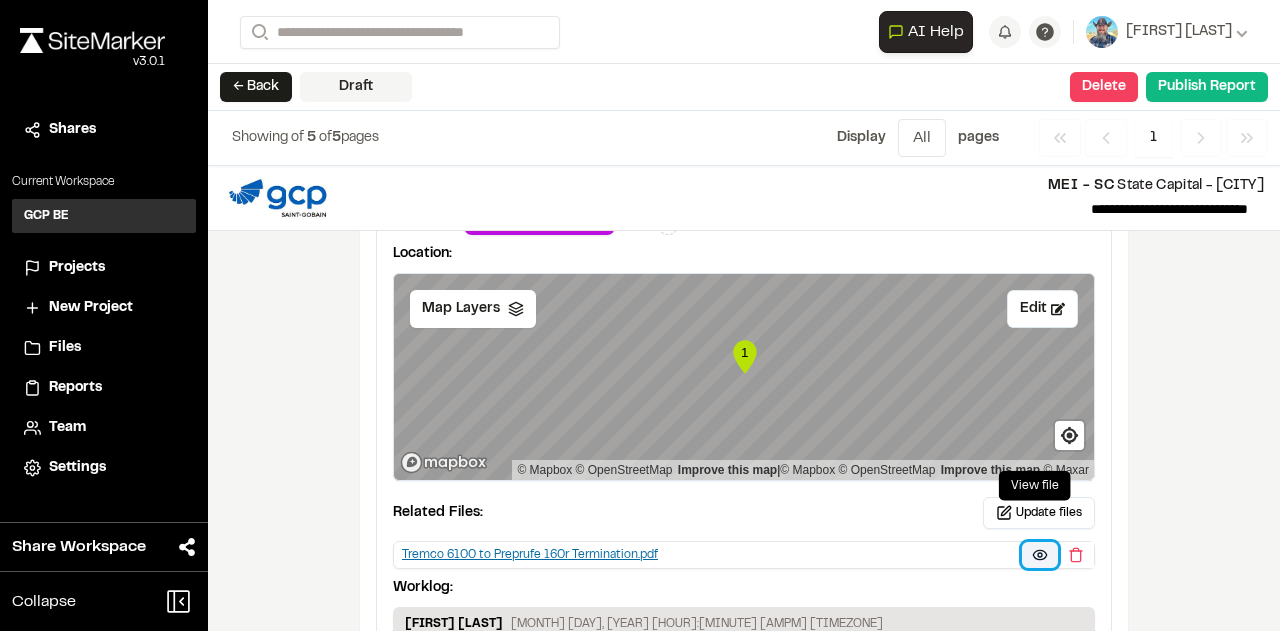 click at bounding box center [1040, 555] 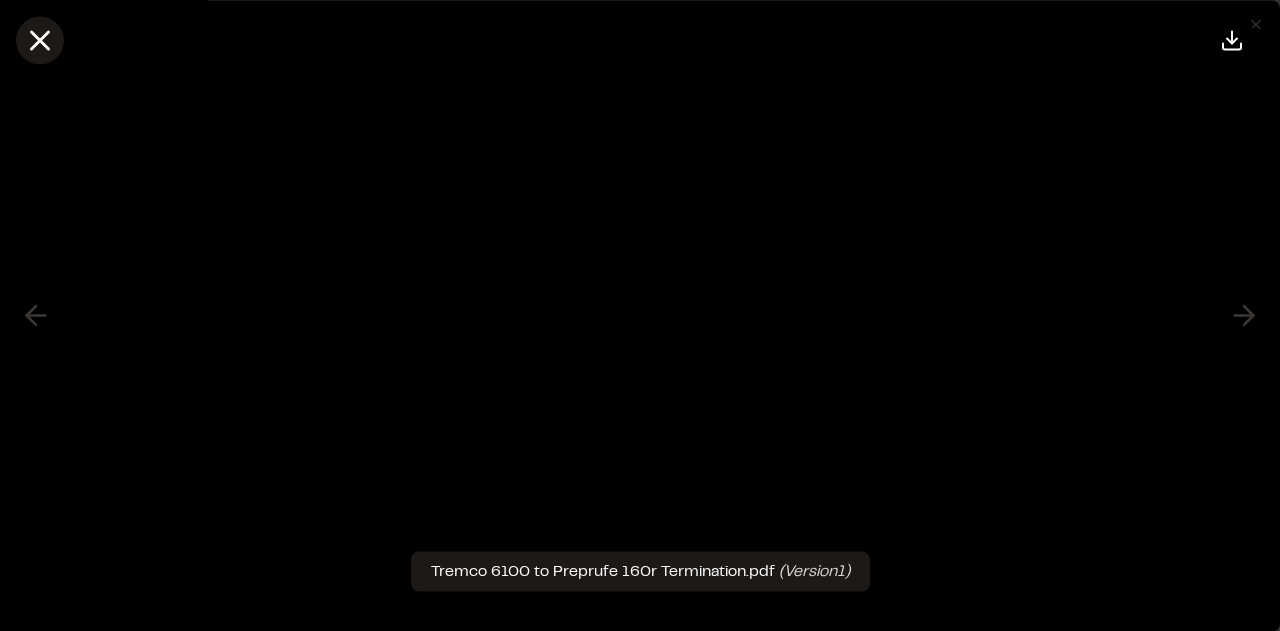 click at bounding box center (40, 40) 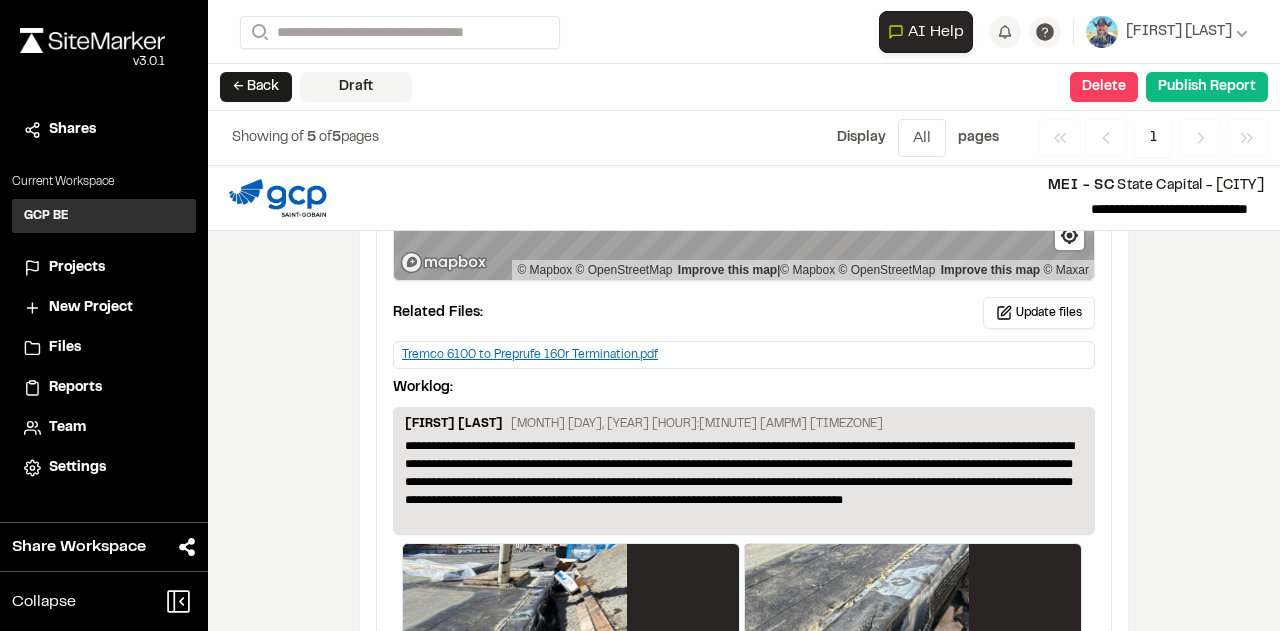 scroll, scrollTop: 2940, scrollLeft: 0, axis: vertical 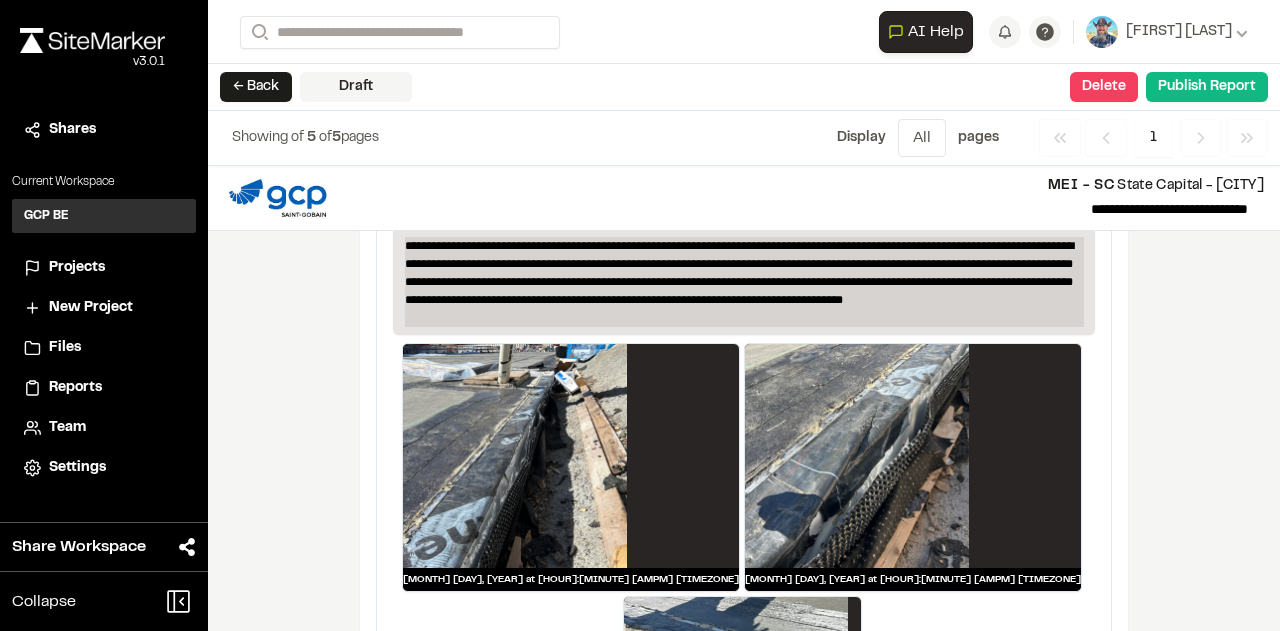 click on "**********" at bounding box center (744, 282) 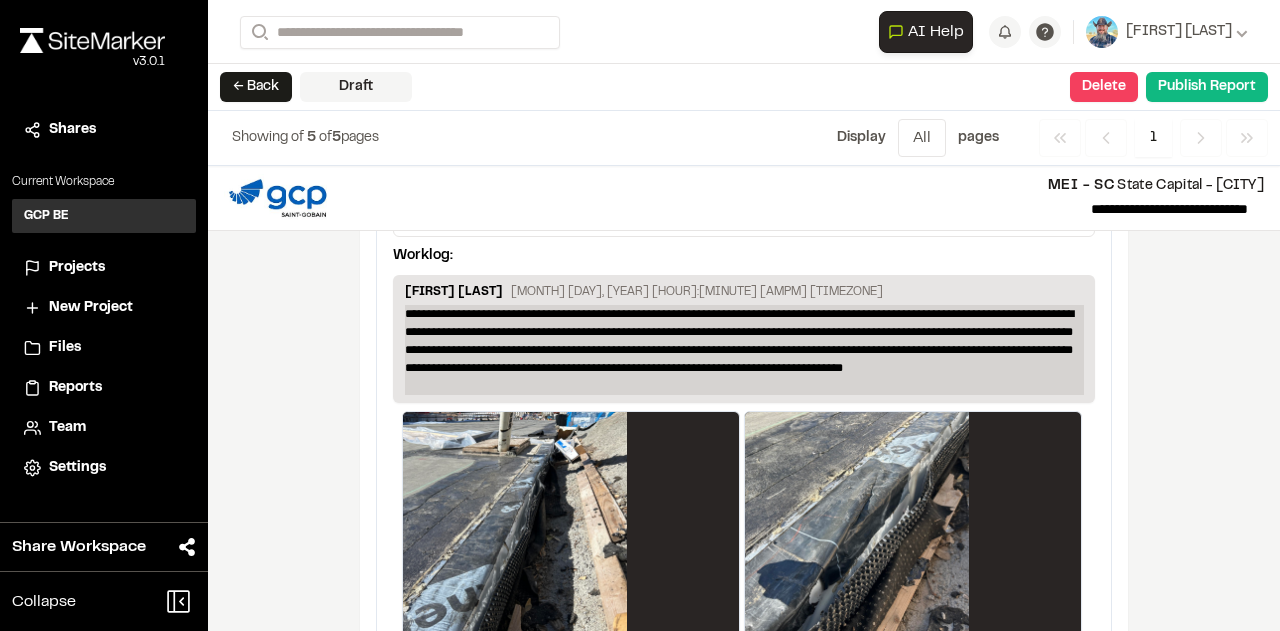 scroll, scrollTop: 2840, scrollLeft: 0, axis: vertical 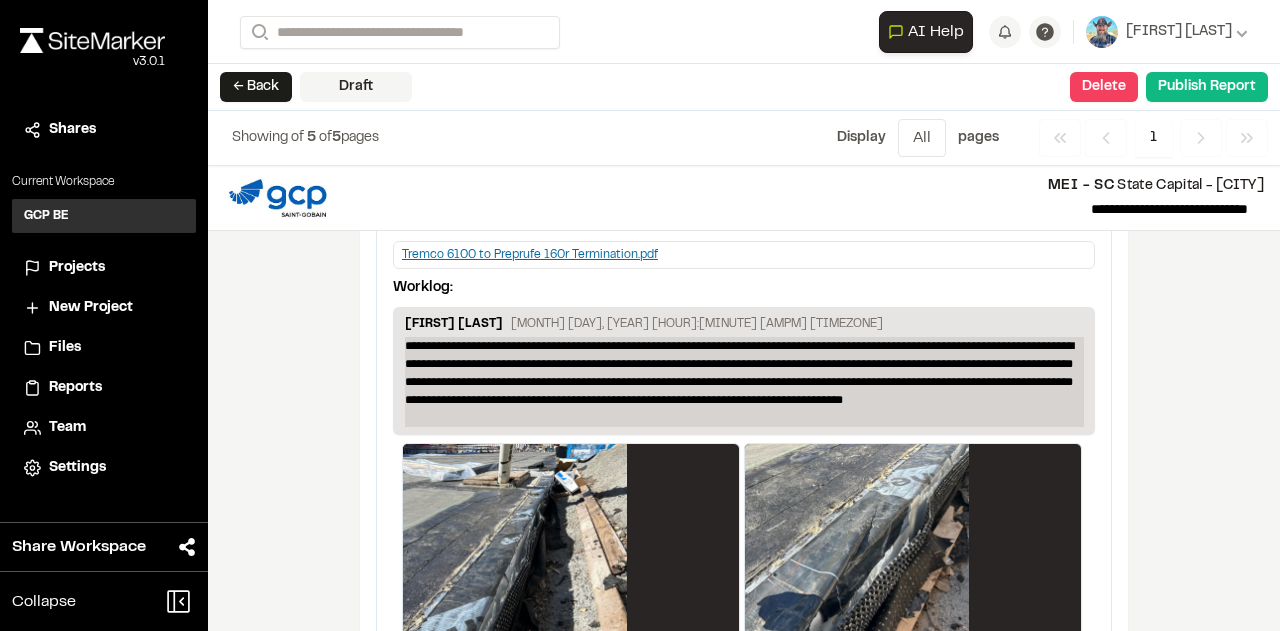 click on "**********" at bounding box center (744, 382) 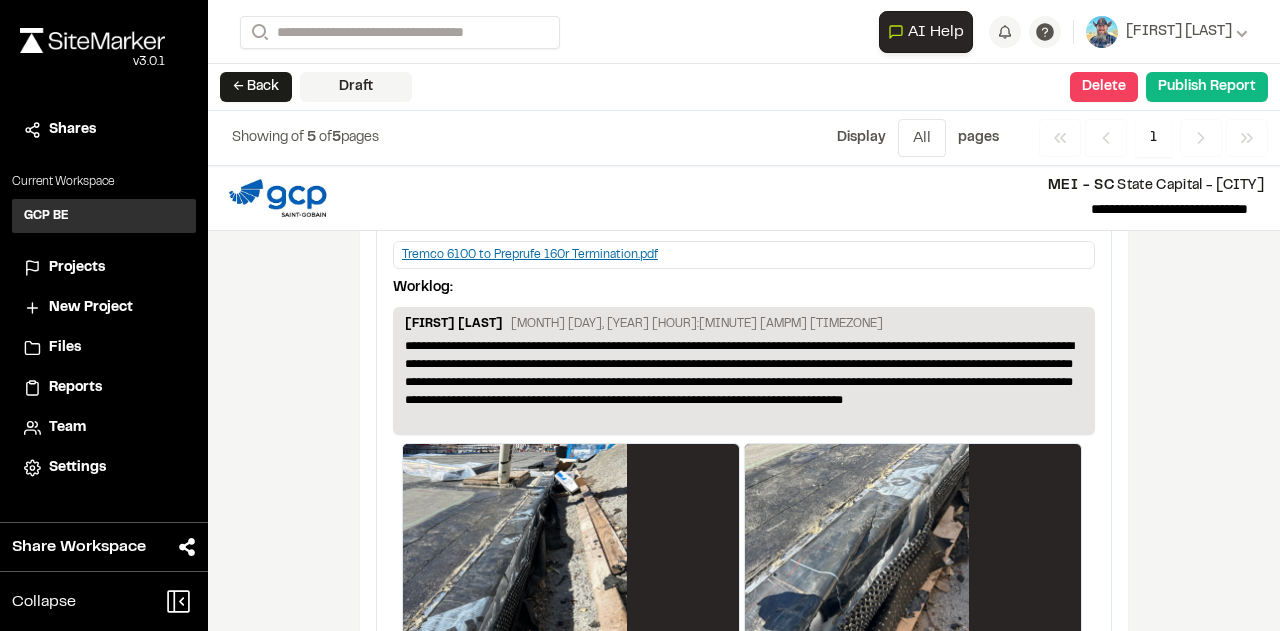 click on "**********" at bounding box center [744, 398] 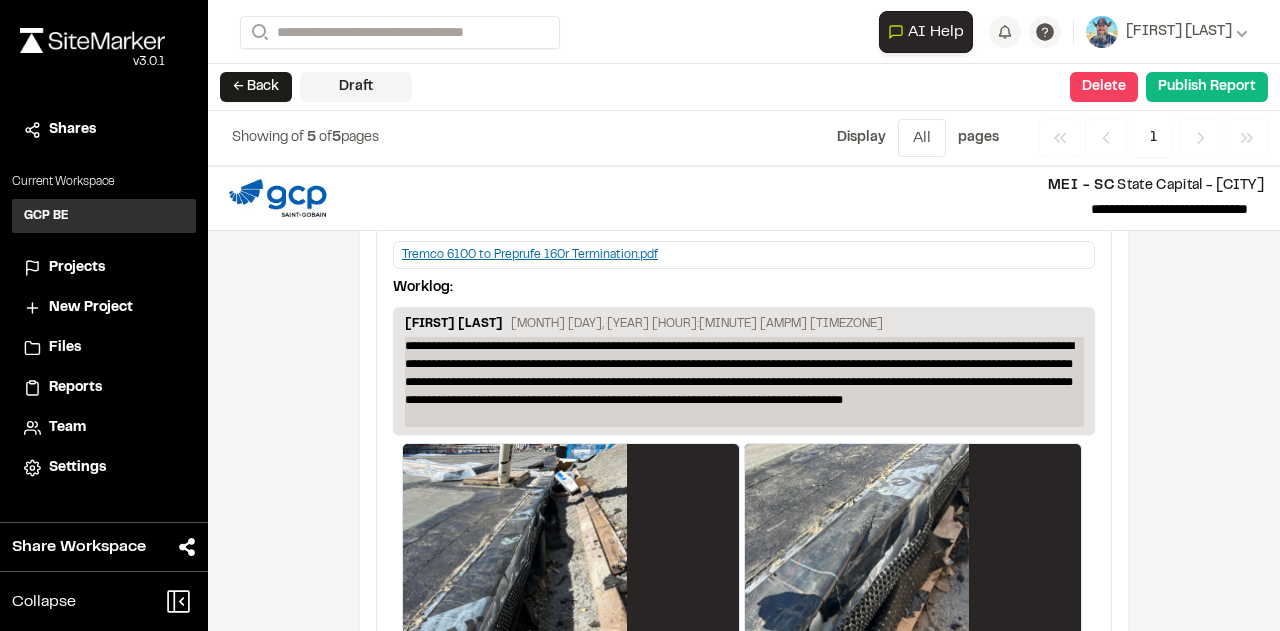 click on "**********" at bounding box center [744, 382] 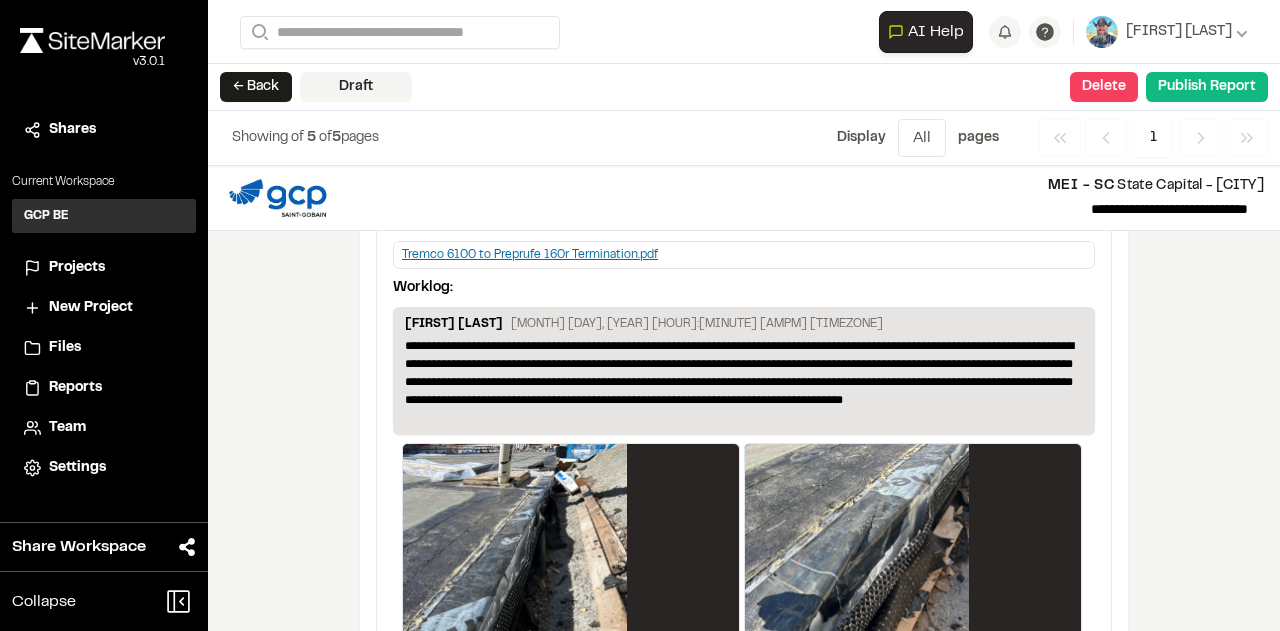 type 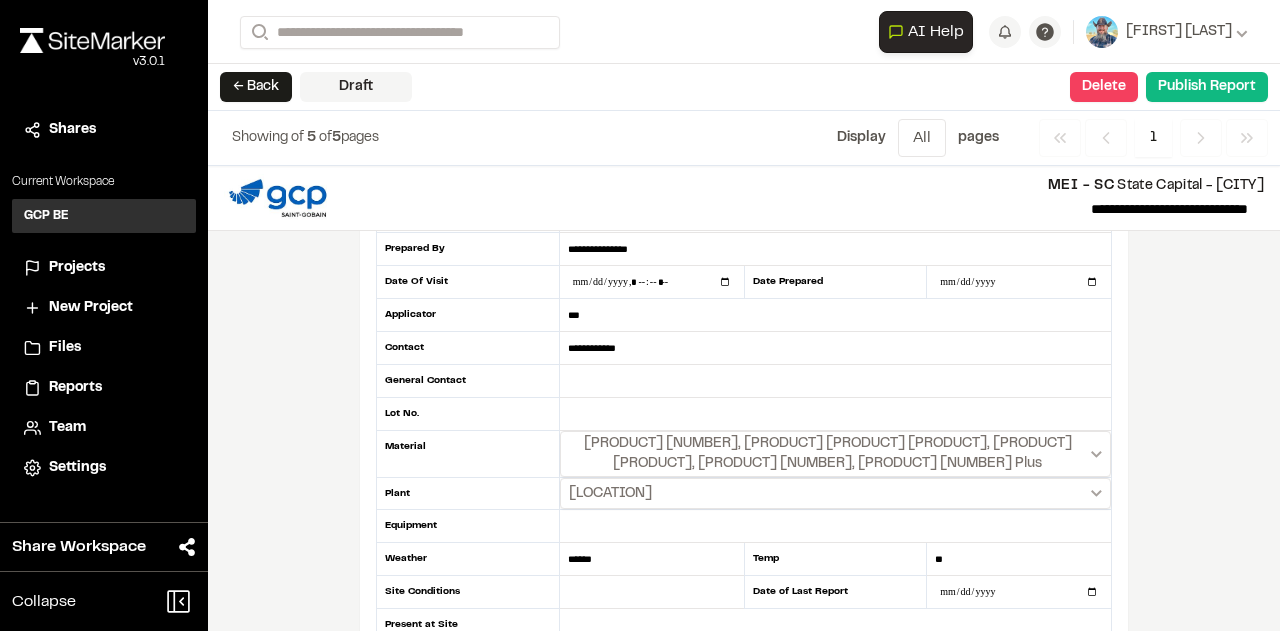 scroll, scrollTop: 0, scrollLeft: 0, axis: both 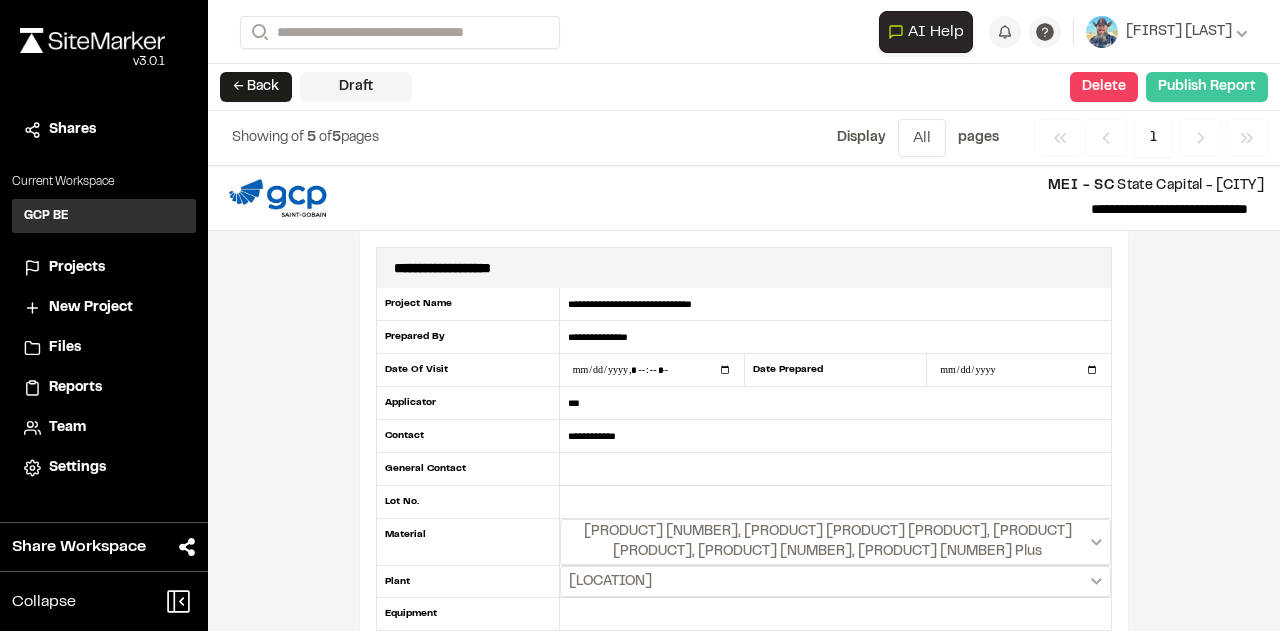 click on "Publish Report" at bounding box center [1207, 87] 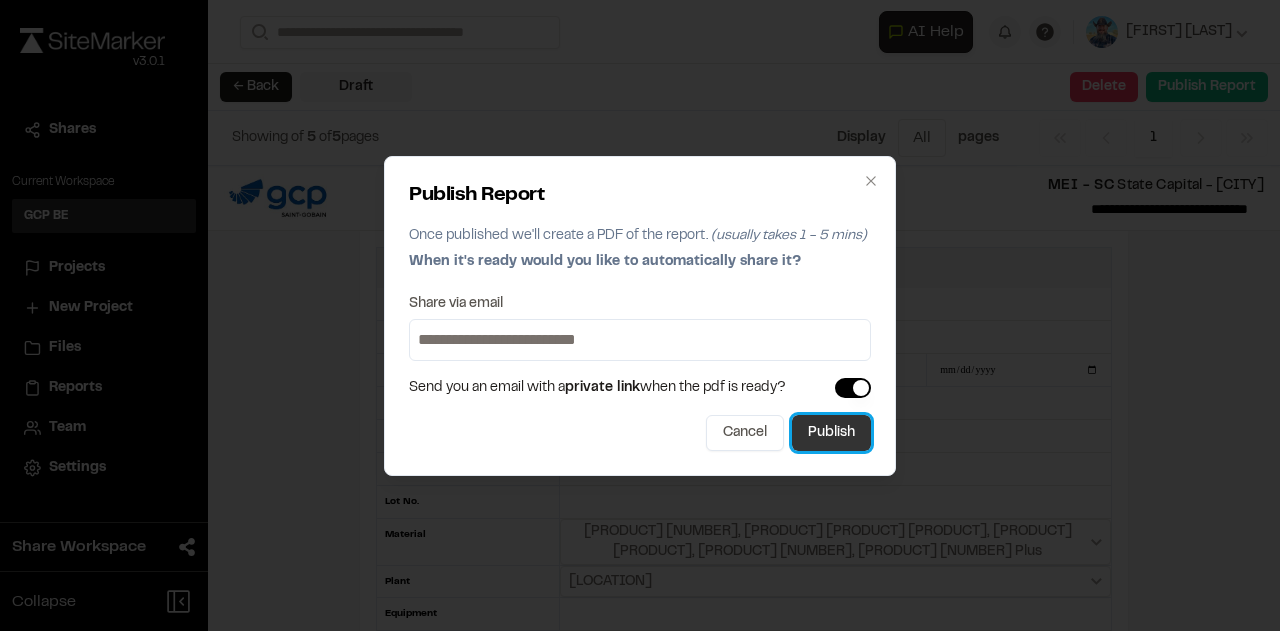 click on "Publish" at bounding box center (831, 433) 